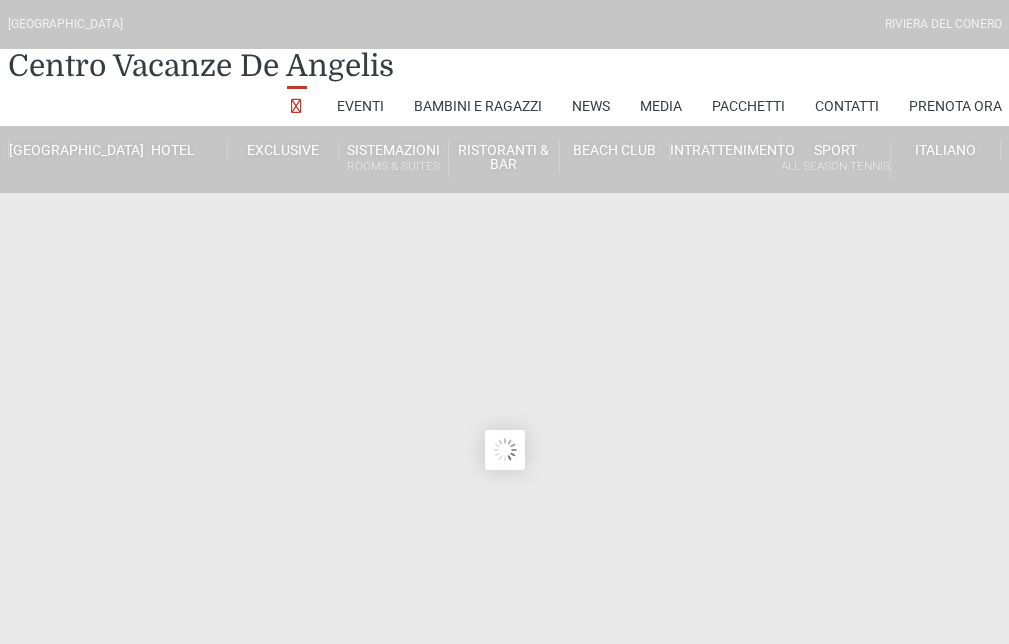 scroll, scrollTop: 0, scrollLeft: 0, axis: both 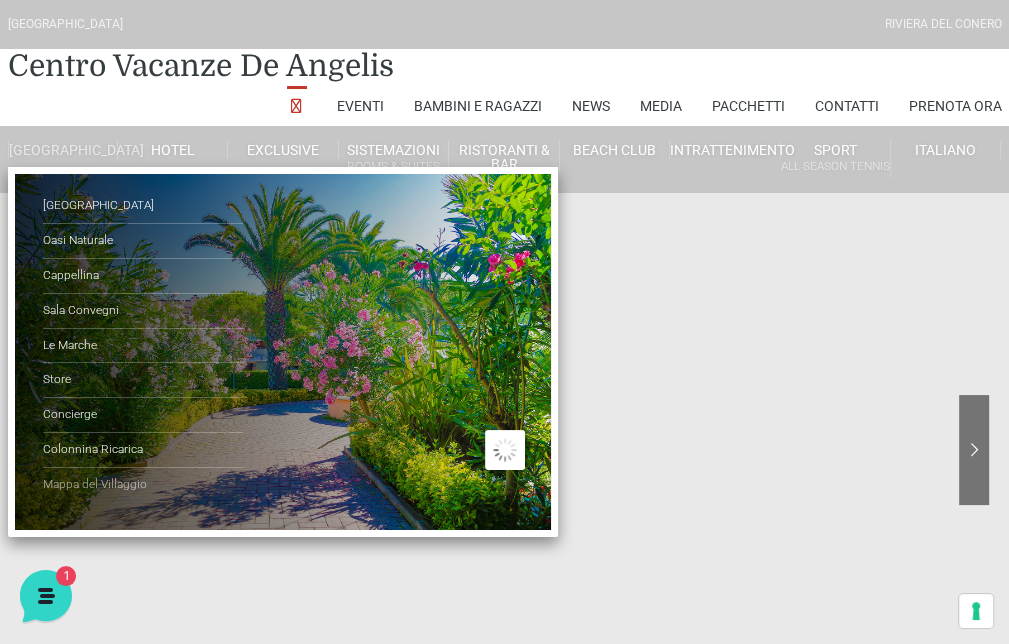 click on "Mappa del Villaggio" at bounding box center (143, 485) 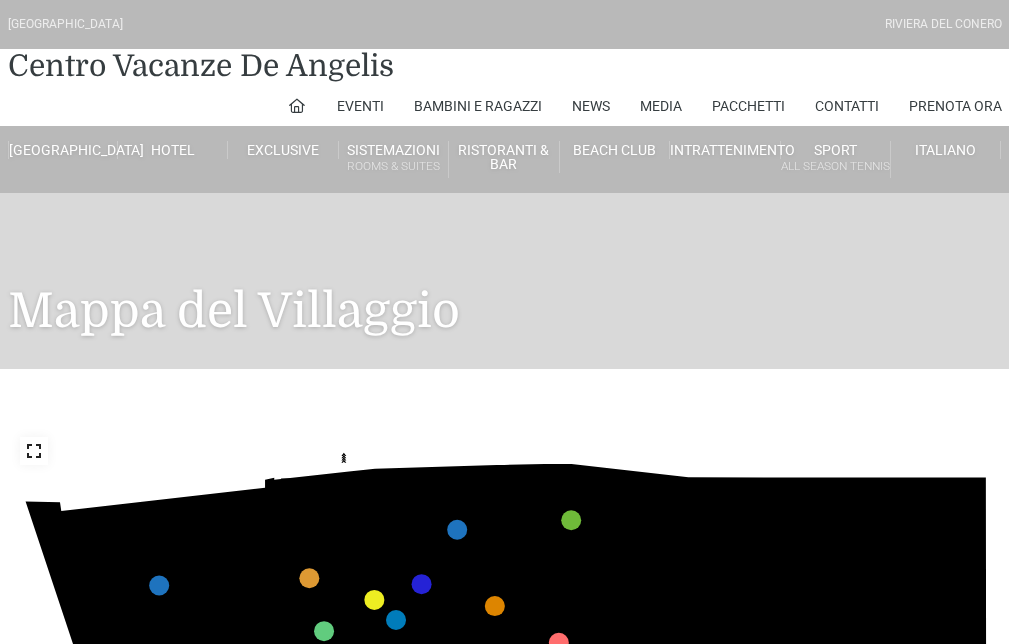 scroll, scrollTop: 0, scrollLeft: 0, axis: both 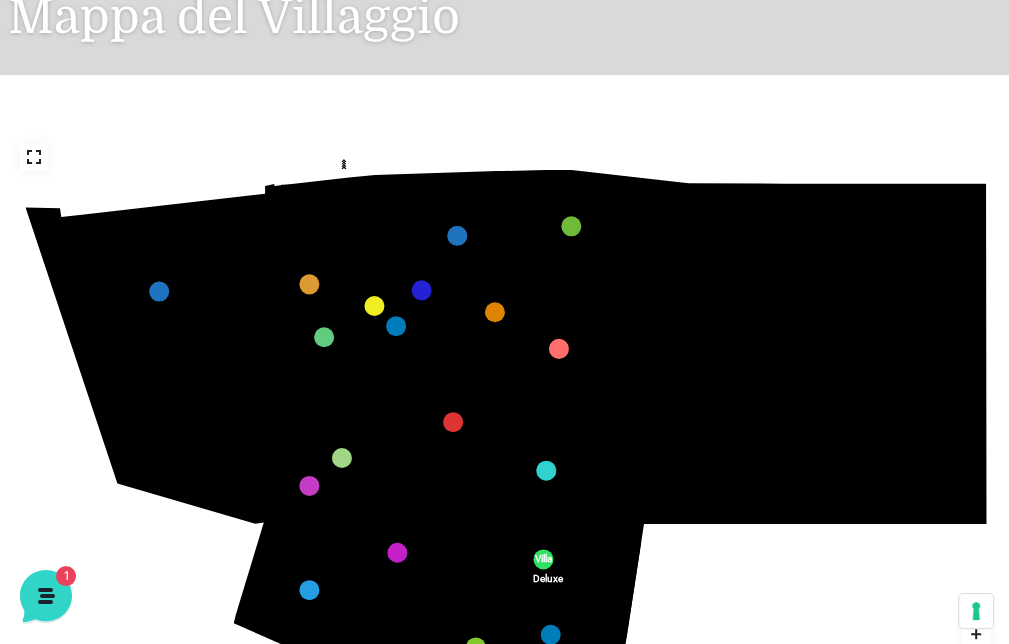 click 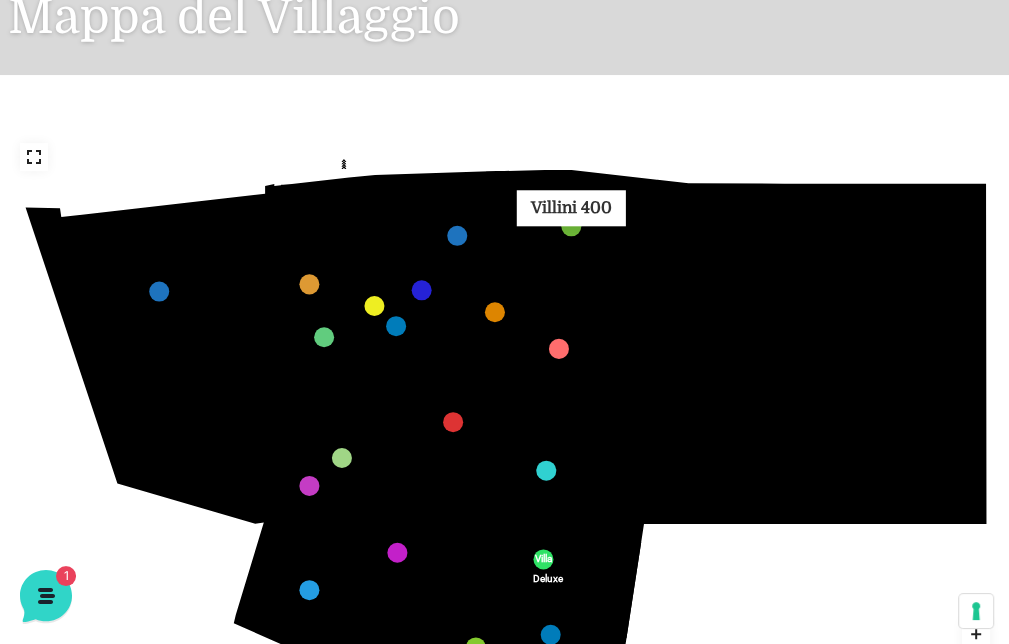 click at bounding box center (571, 226) 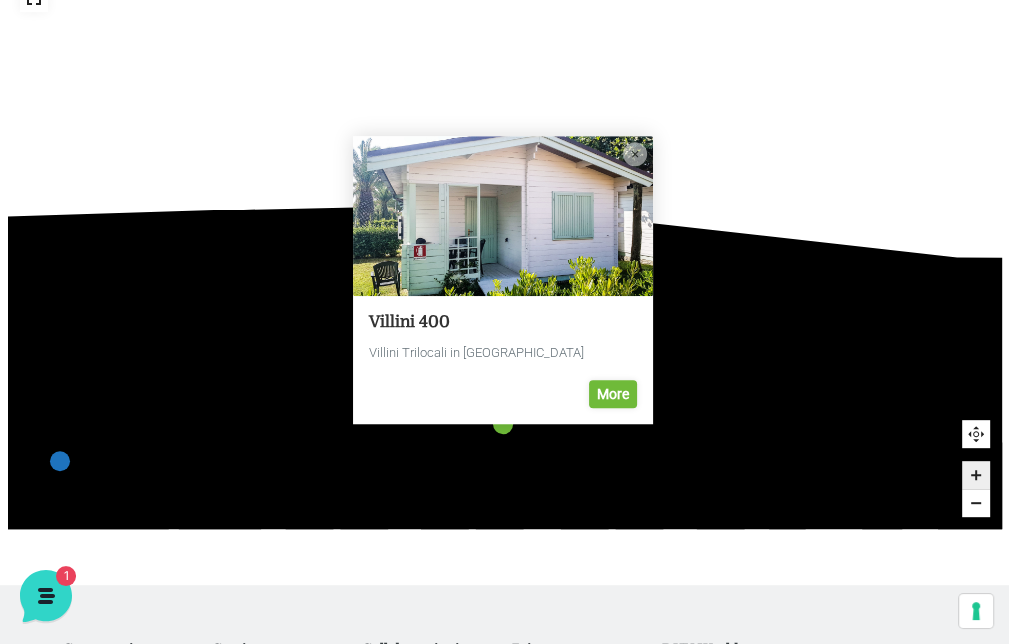 scroll, scrollTop: 494, scrollLeft: 0, axis: vertical 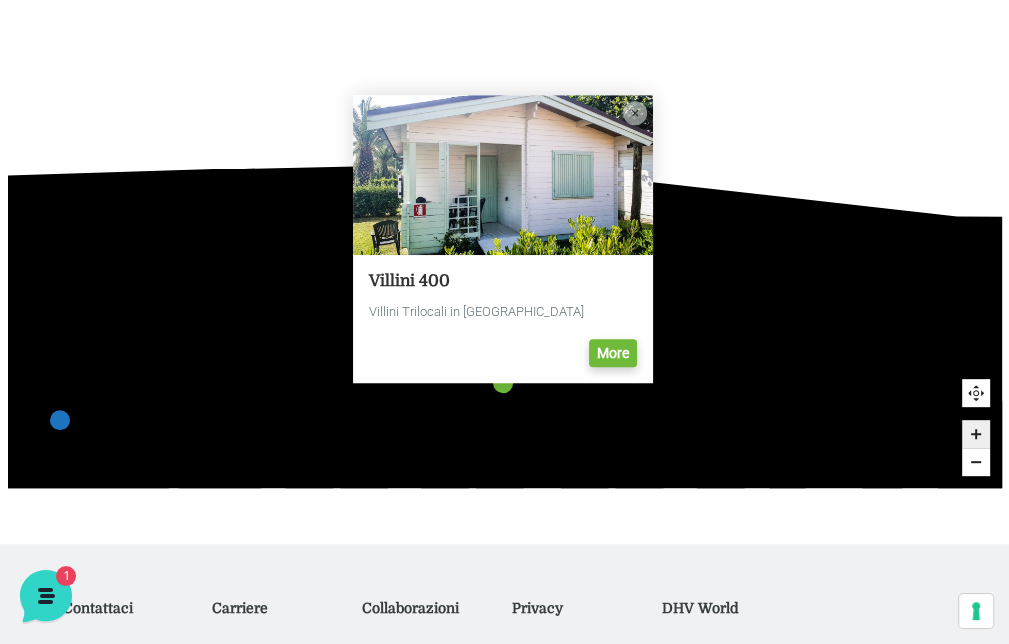 click on "More" at bounding box center [613, 353] 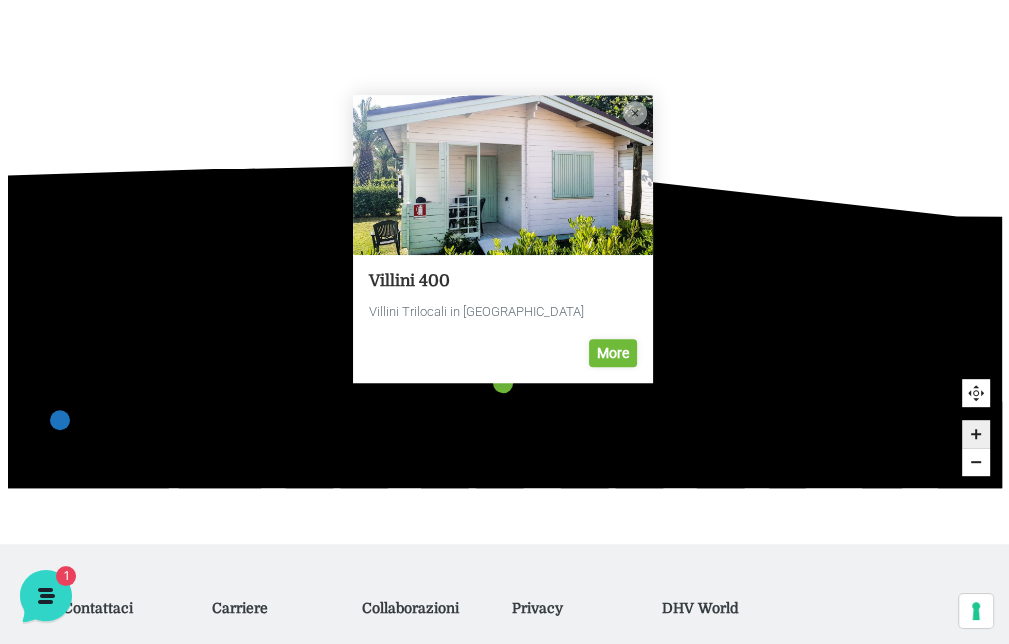 click on "436
435
437
434
441
430
440
431
439
432
438
433
424
423
425
422
429
418
428
419
427
420
426
421
412
411
413
410
417
406
416
407
415
408
414
409
609
400
608
401
325
405
611
404
610
403
607
402
210
201
209
202
220
211
206
205
207
204
208
203
232" 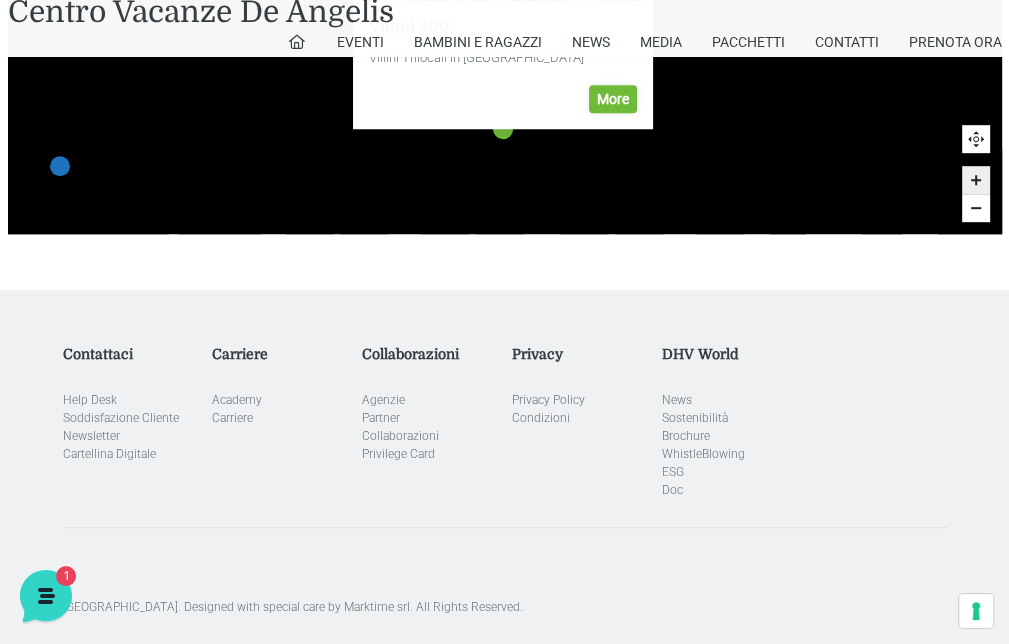 scroll, scrollTop: 738, scrollLeft: 0, axis: vertical 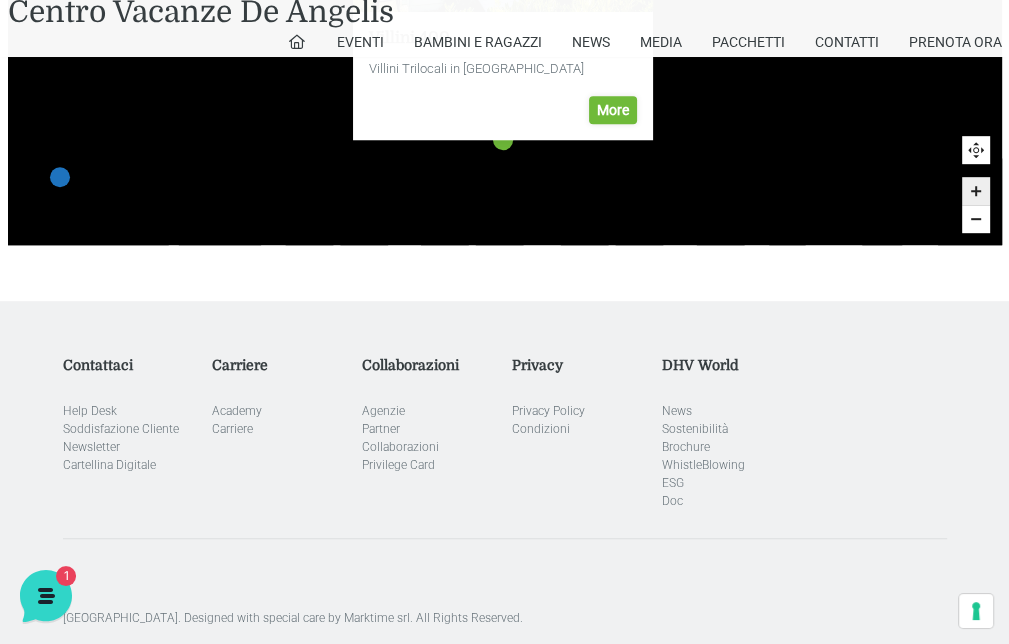 click 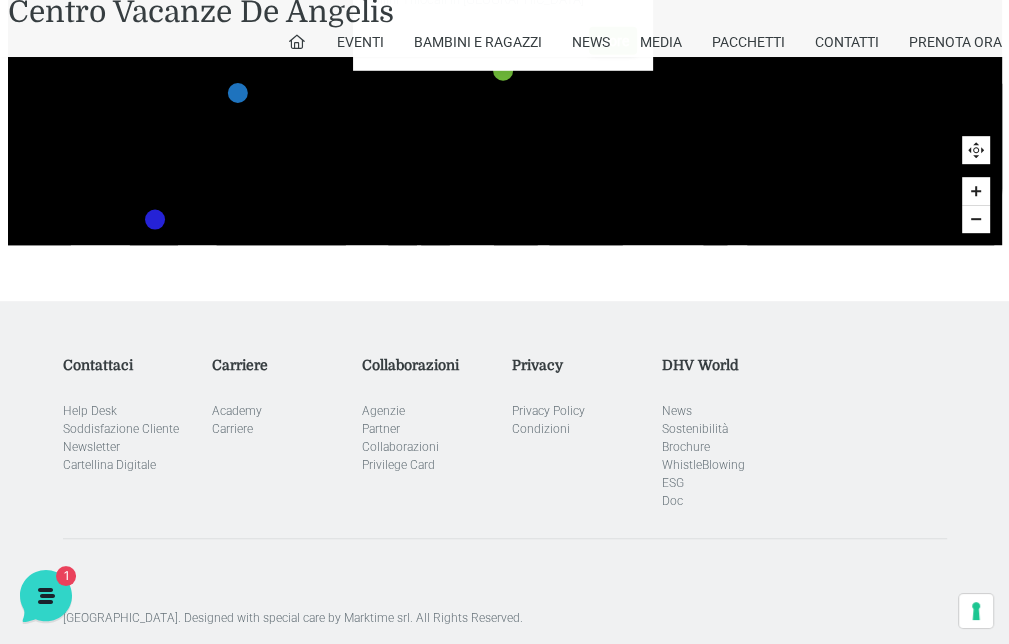 click 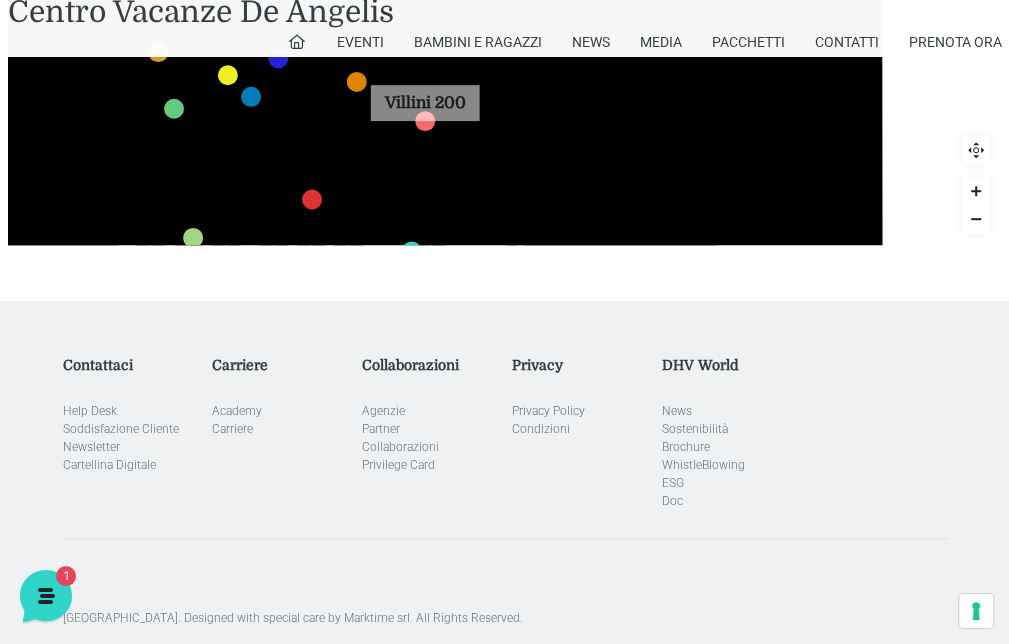 click on "436
435
437
434
441
430
440
431
439
432
438
433
424
423
425
422
429
418
428
419
427
420
426
421
412
411
413
410
417
406
416
407
415
408
414
409
609
400
608
401
325
405
611
404
610
403
607
402
210
201
209
202
220
211
206
205
207
204
208
203
232" 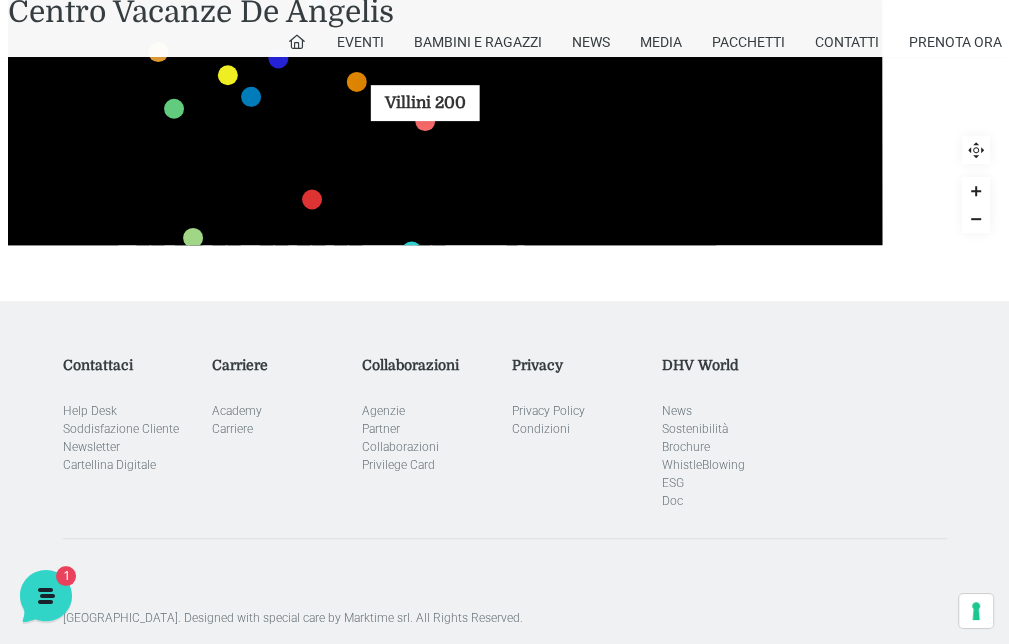 click at bounding box center (425, 121) 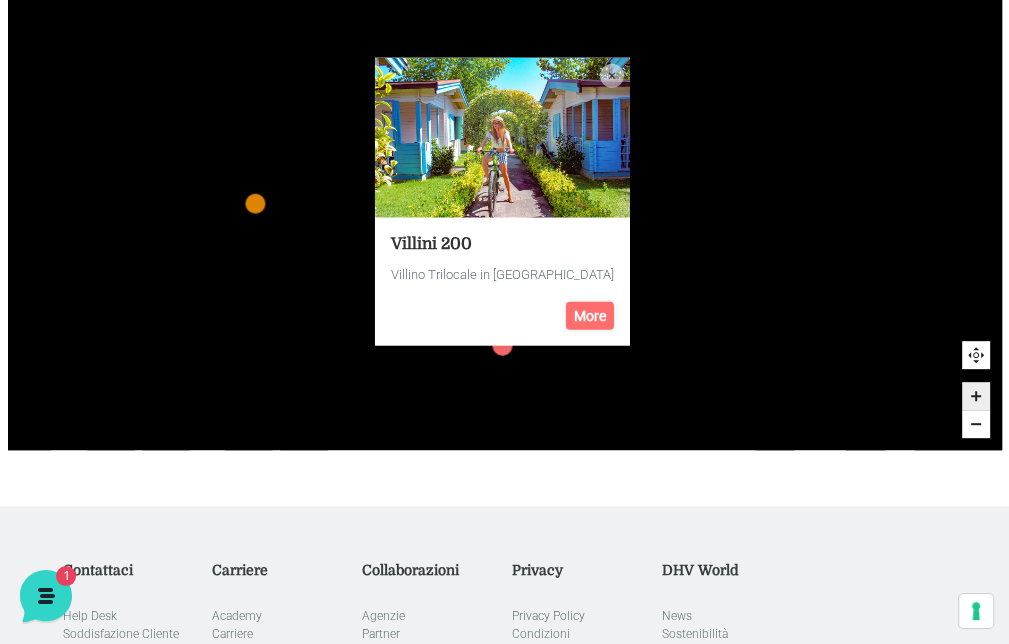 scroll, scrollTop: 617, scrollLeft: 0, axis: vertical 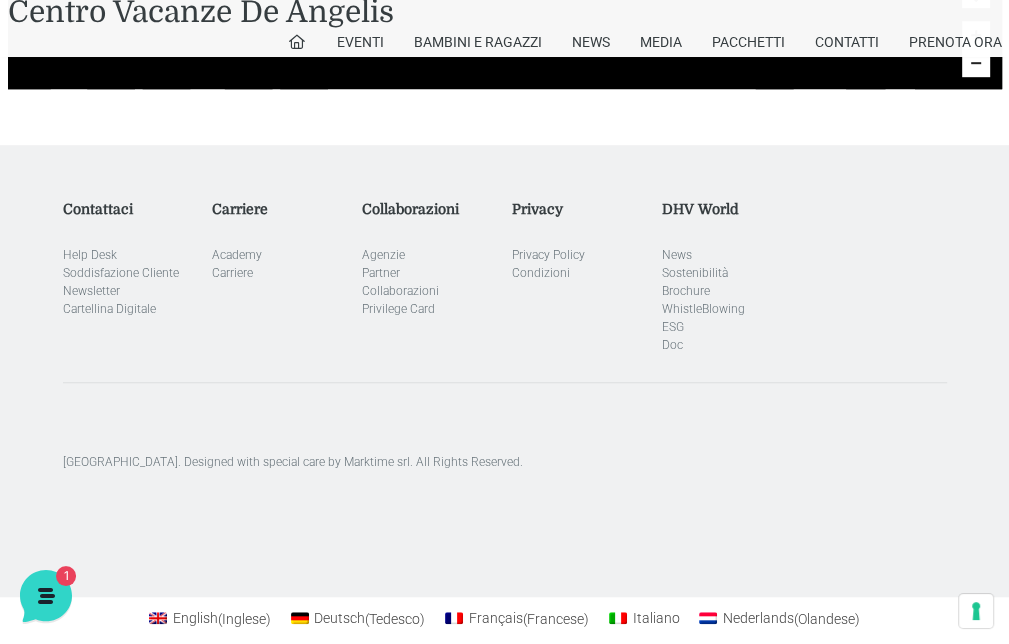 click 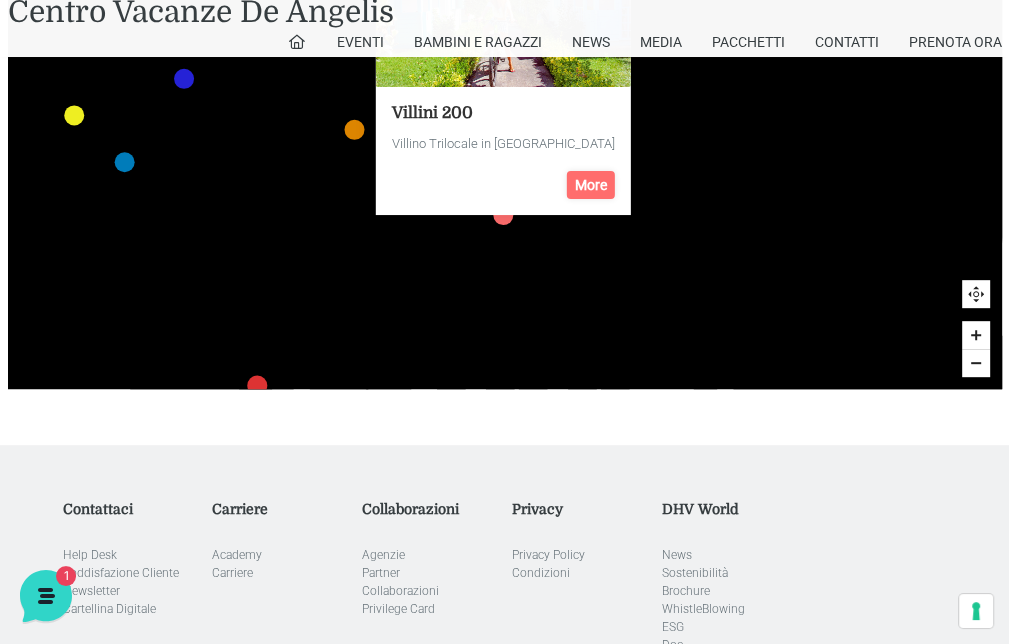 scroll, scrollTop: 578, scrollLeft: 0, axis: vertical 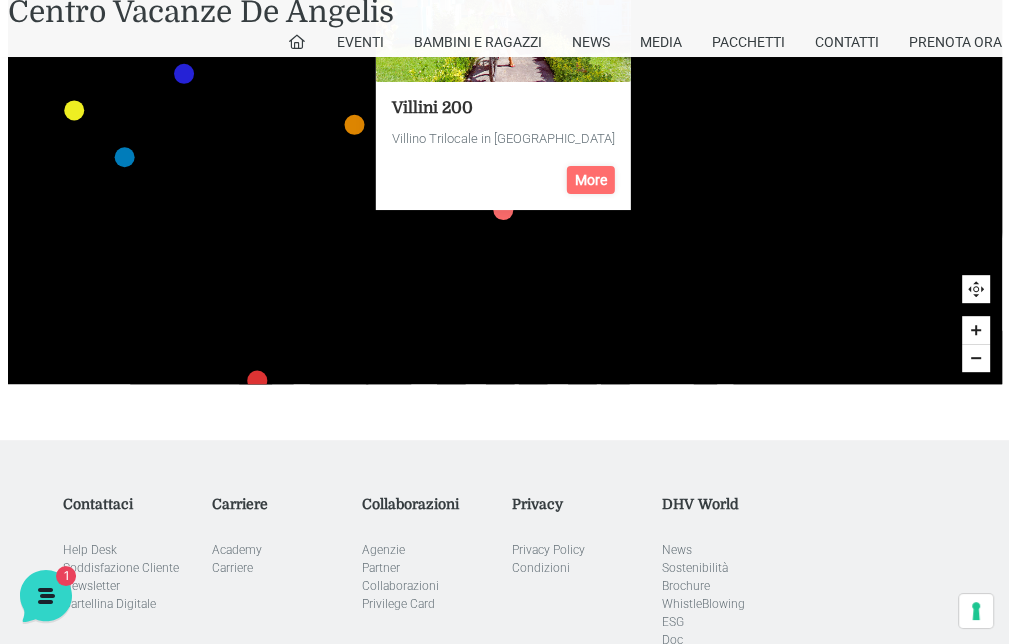 click 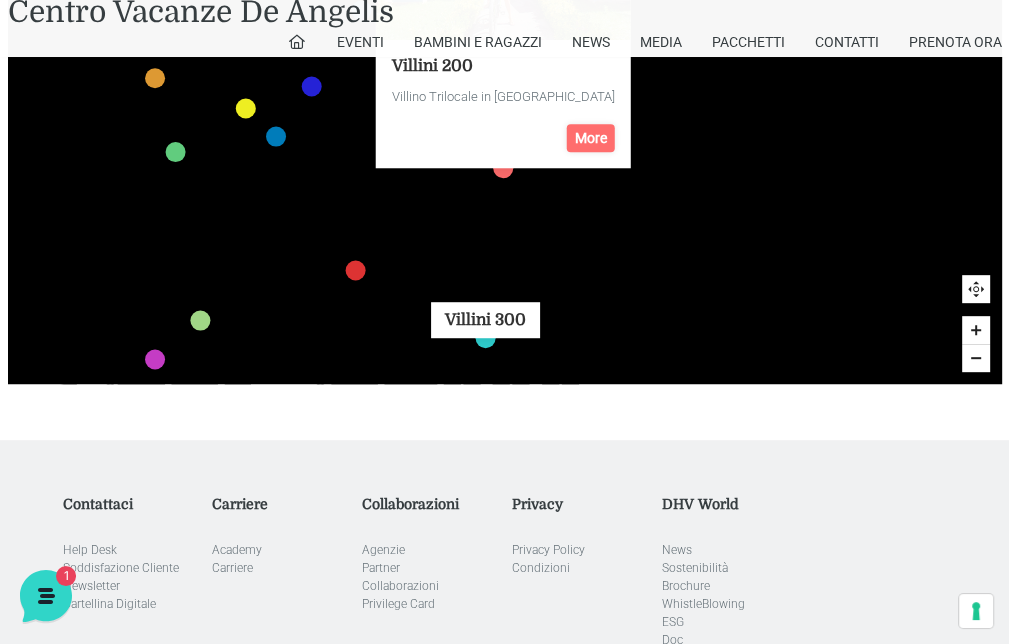 click at bounding box center (485, 338) 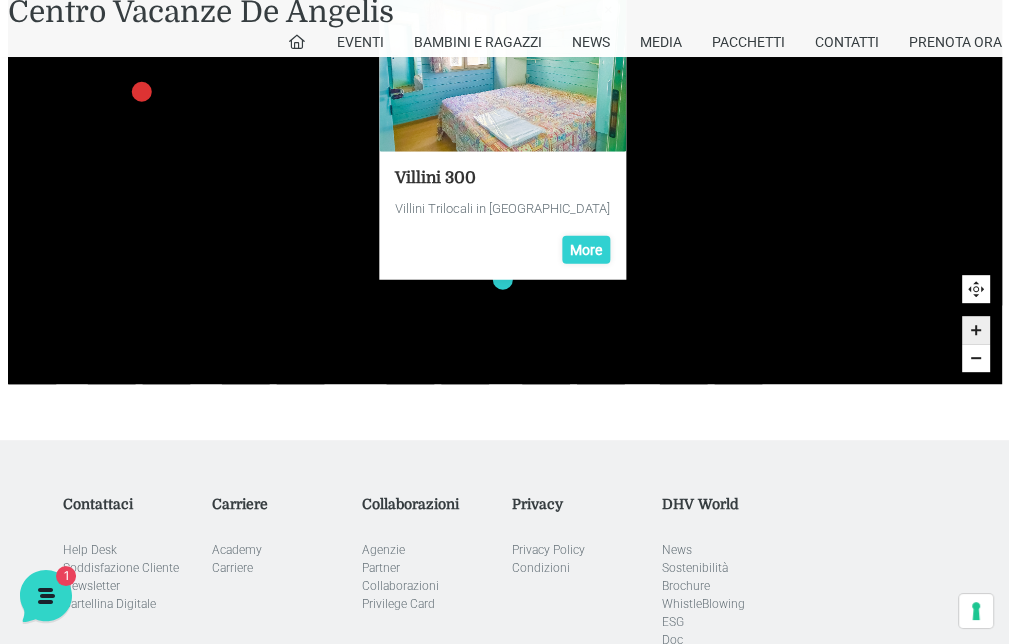click at bounding box center [502, 71] 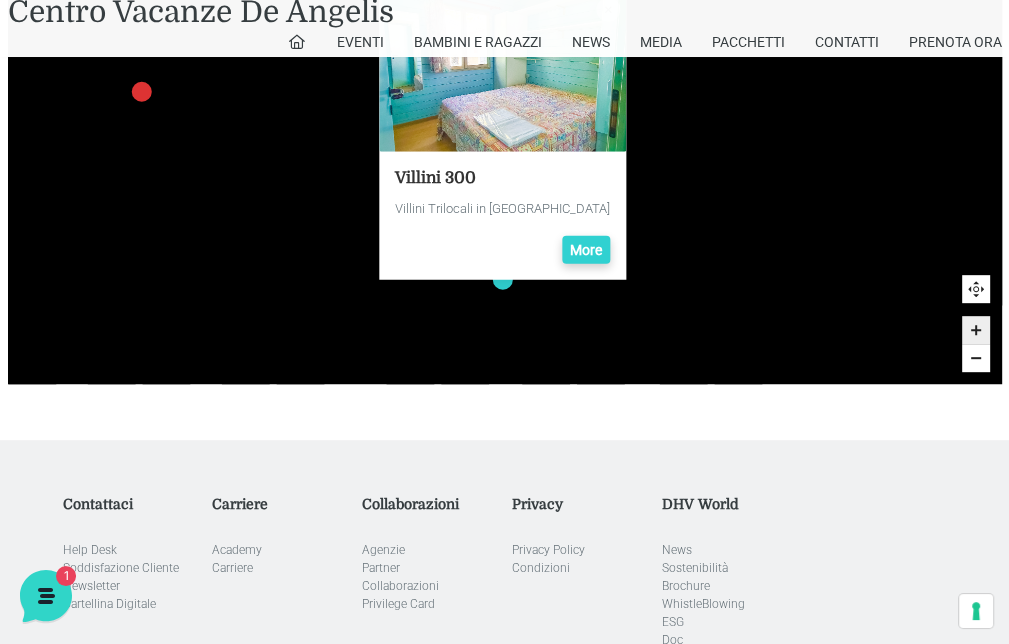 click on "More" at bounding box center [586, 249] 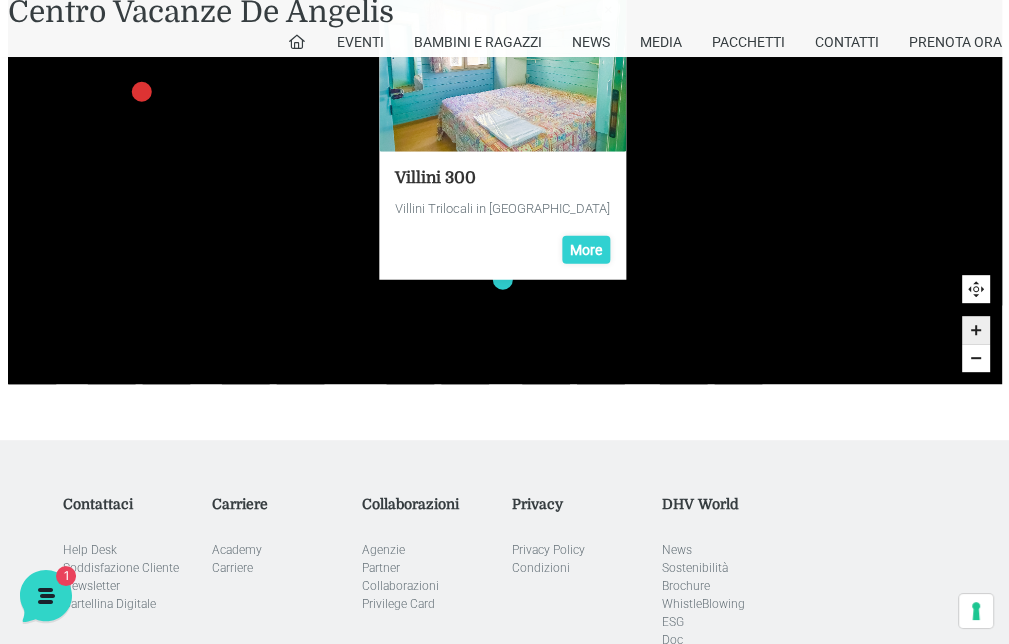click 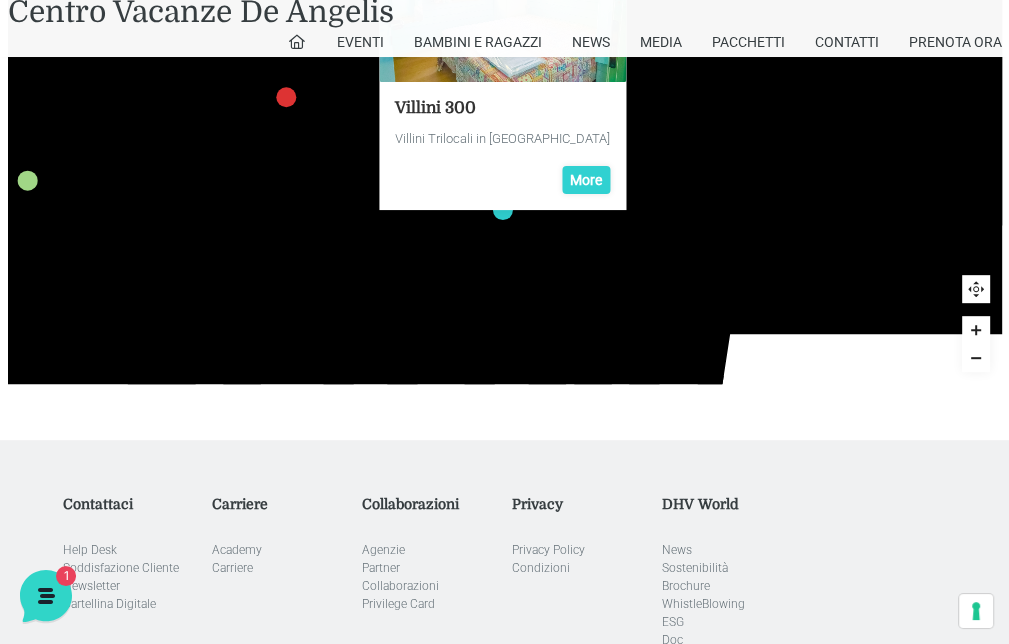 click 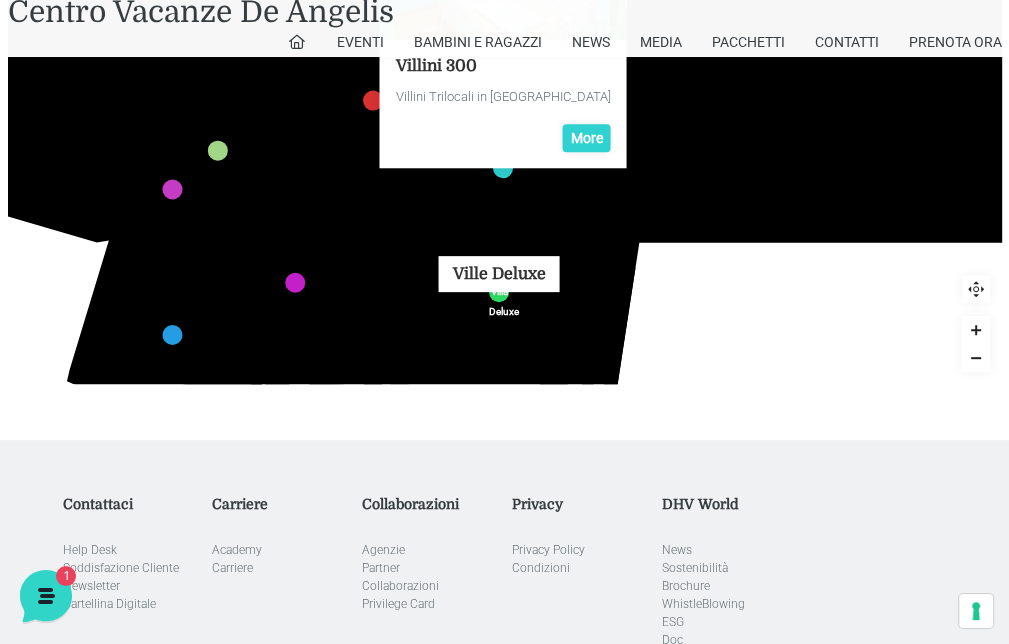 click on "Villa Deluxe" at bounding box center (498, 292) 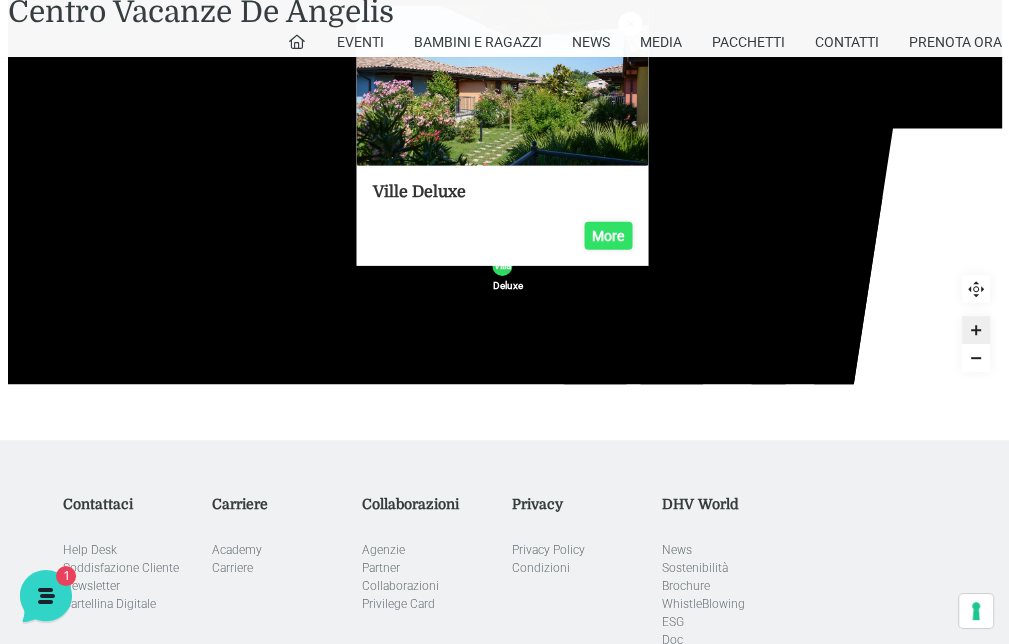 click 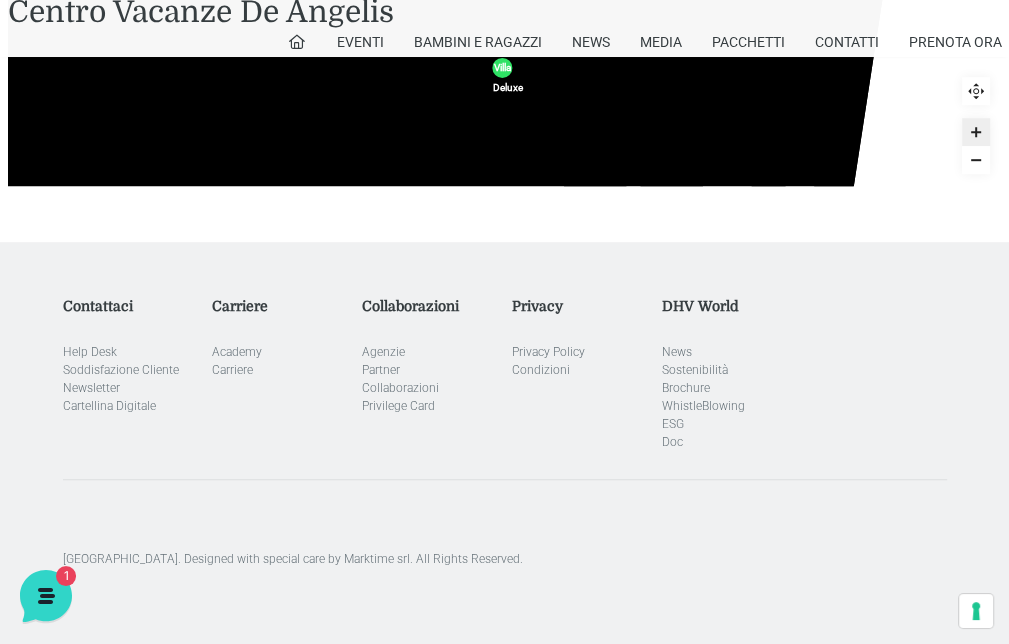 scroll, scrollTop: 832, scrollLeft: 0, axis: vertical 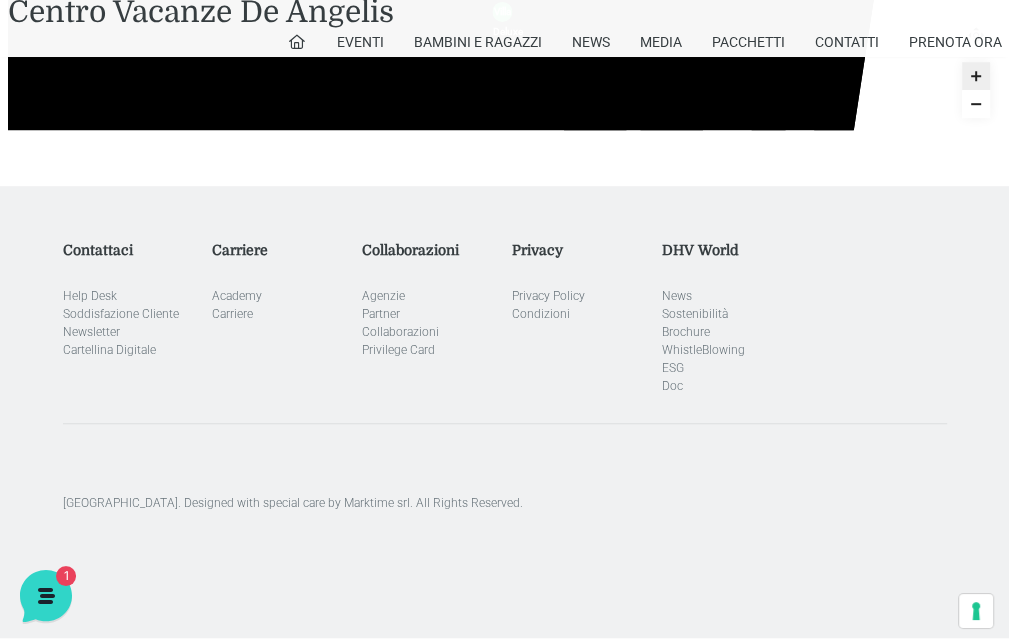 drag, startPoint x: 972, startPoint y: 215, endPoint x: 924, endPoint y: 215, distance: 48 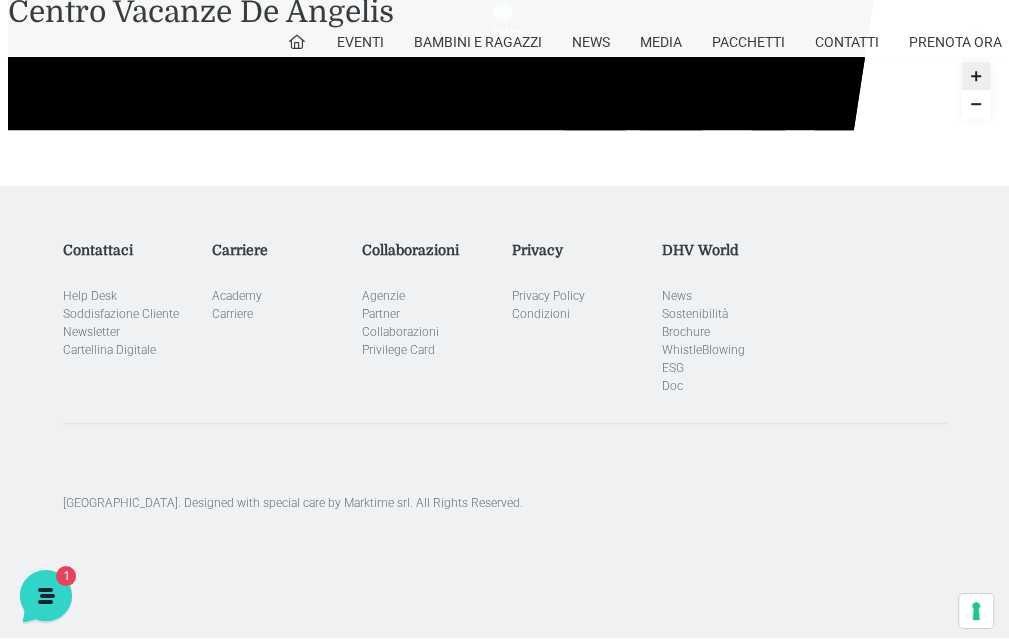 click 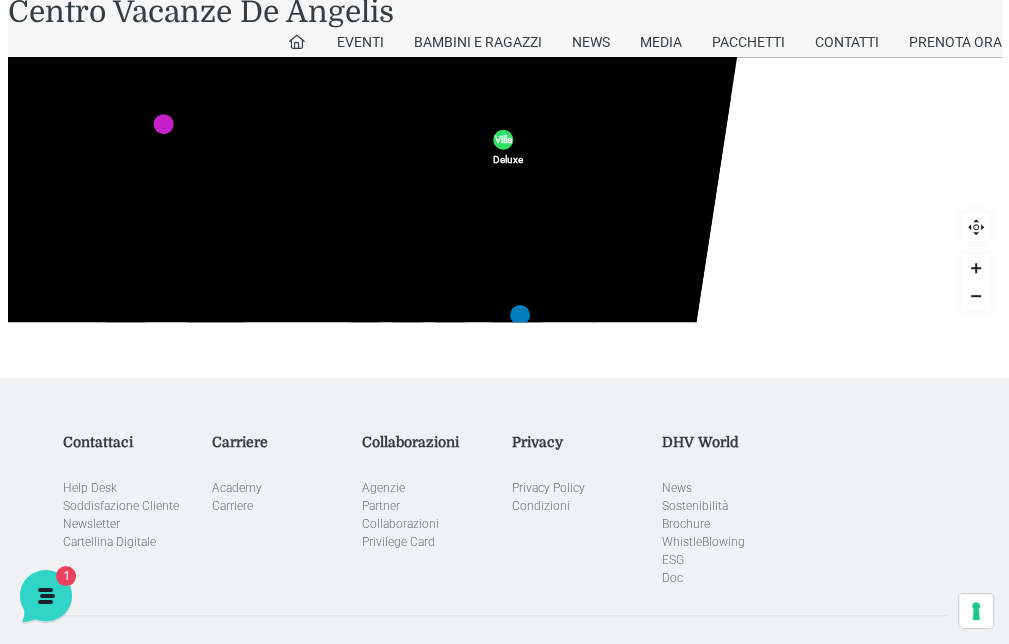 scroll, scrollTop: 584, scrollLeft: 0, axis: vertical 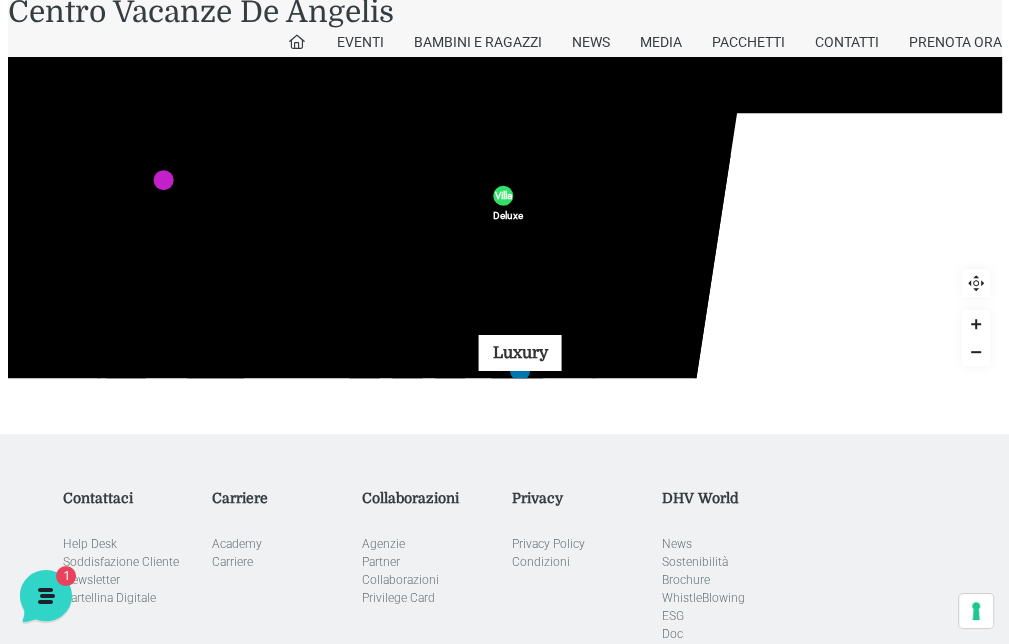 click at bounding box center (520, 371) 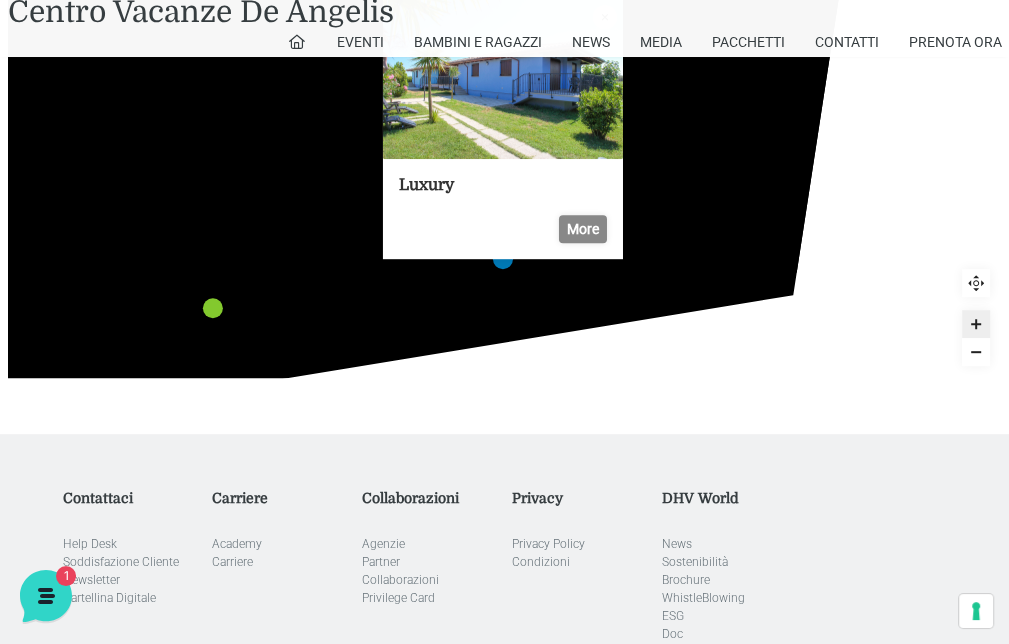 click 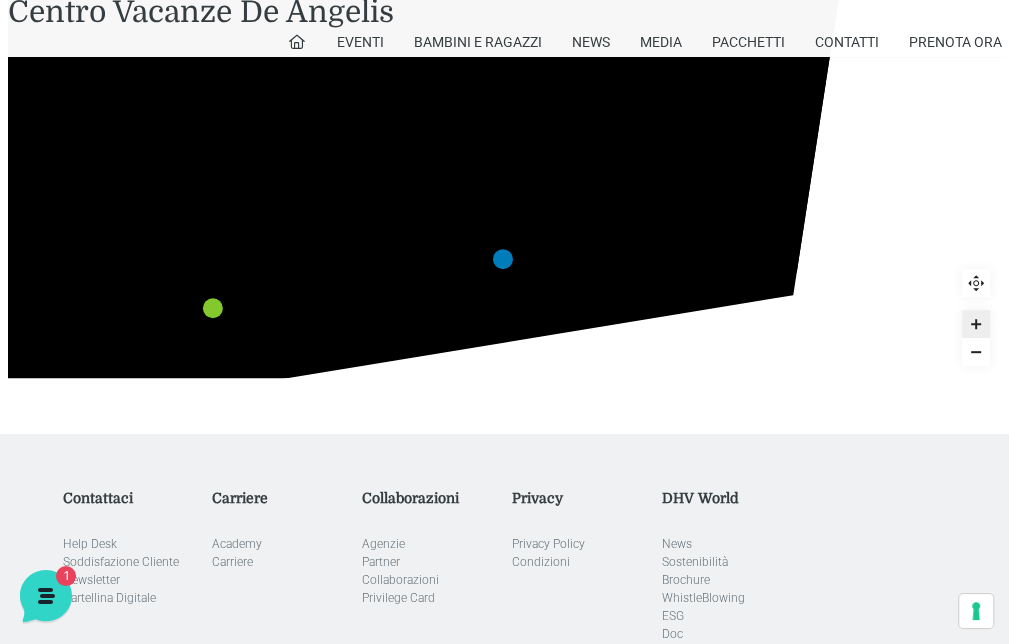 click 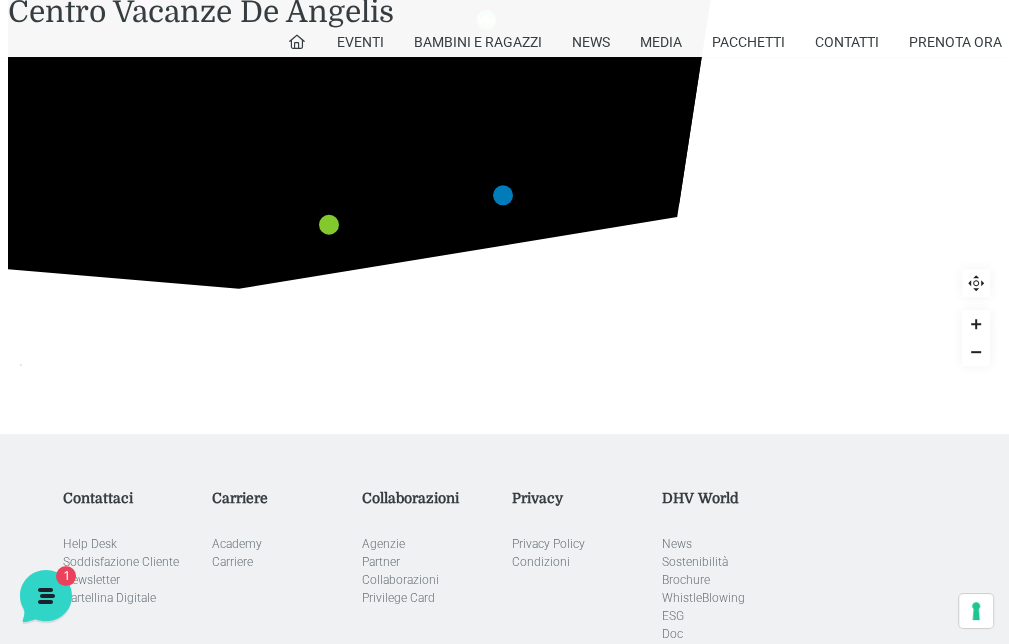click 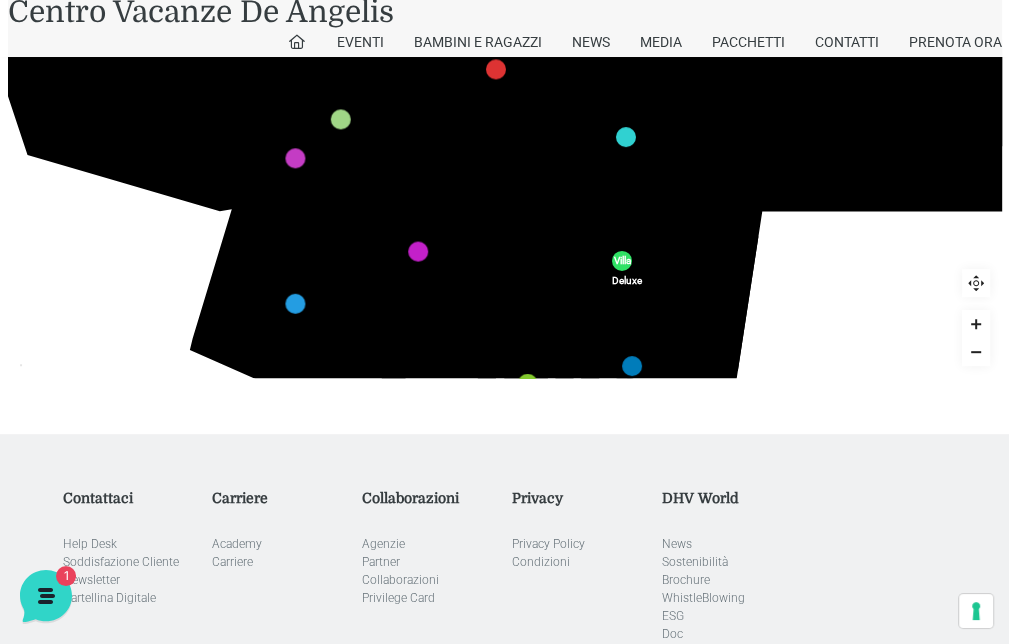 drag, startPoint x: 301, startPoint y: 235, endPoint x: 459, endPoint y: 482, distance: 293.21152 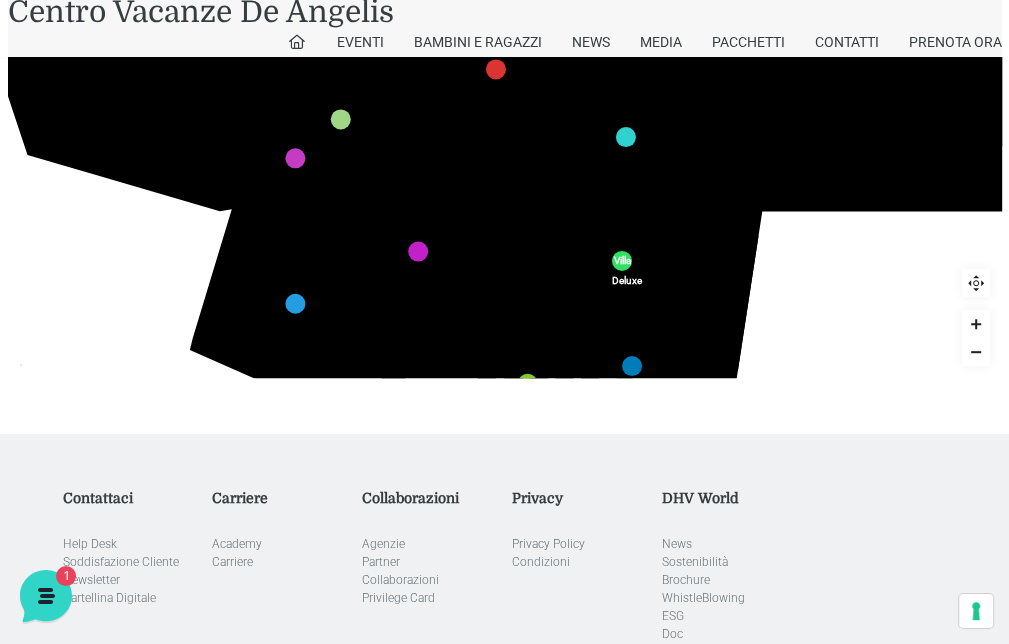 click on "436
435
437
434
441
430
440
431
439
432
438
433
424
423
425
422
429
418
428
419
427
420
426
421
412
411
413
410
417
406
416
407
415
408
414
409
609
400
608
401
325
405
611
404
610
403
607
402
210
201
209
202
220
211
206
205
207
204
208
203
232" 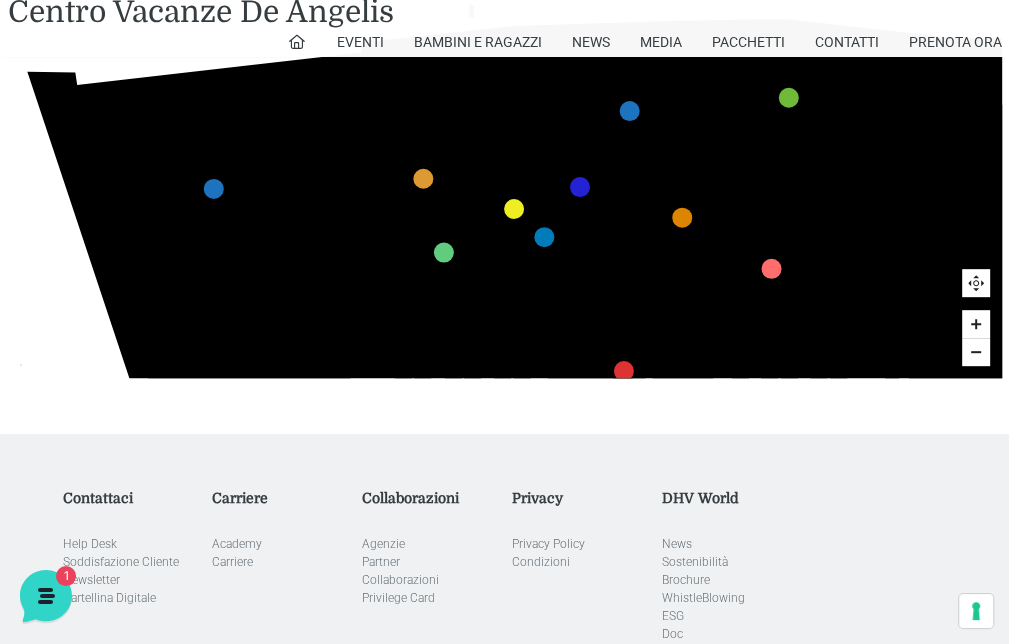 drag, startPoint x: 460, startPoint y: 287, endPoint x: 468, endPoint y: 401, distance: 114.28036 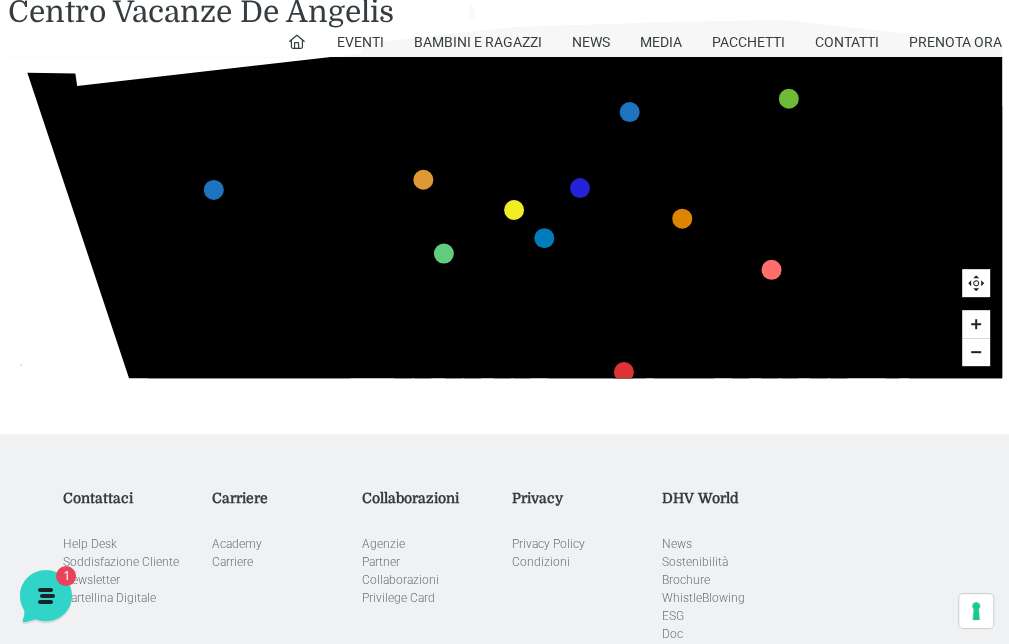 click 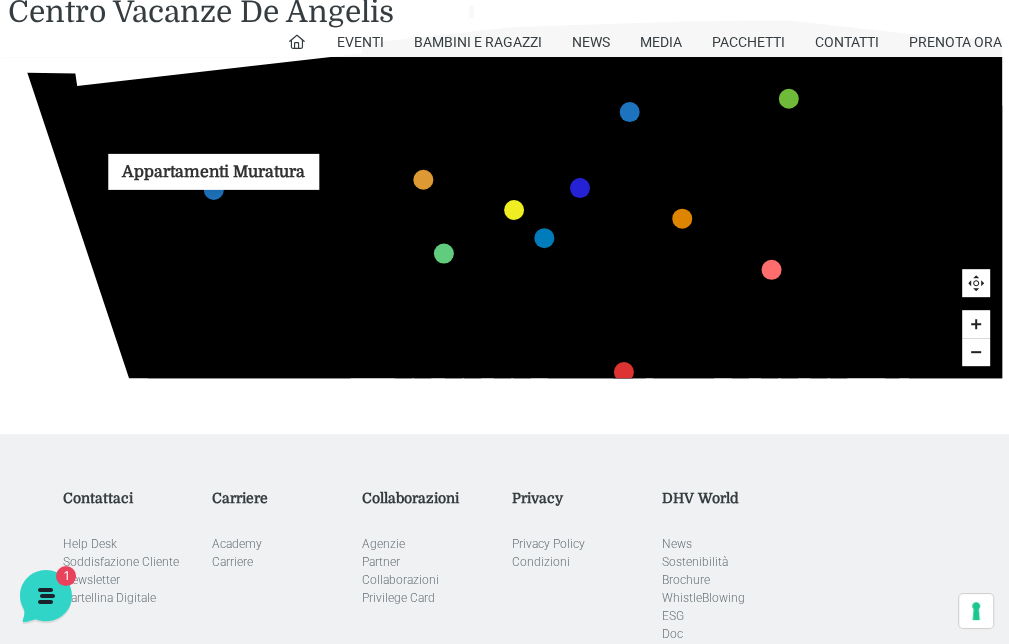 click at bounding box center [213, 190] 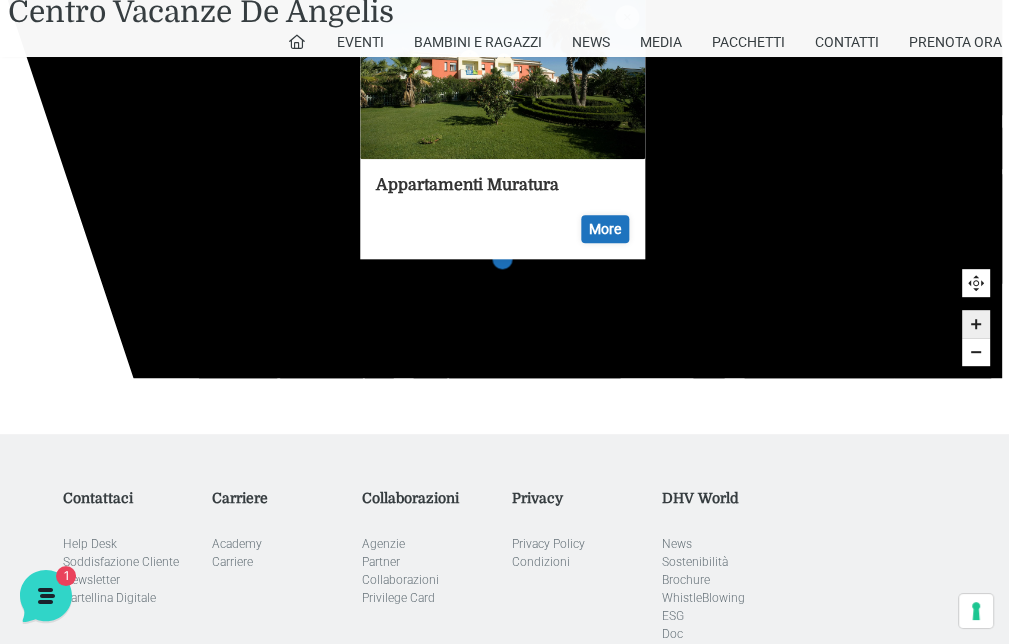 click at bounding box center [502, 79] 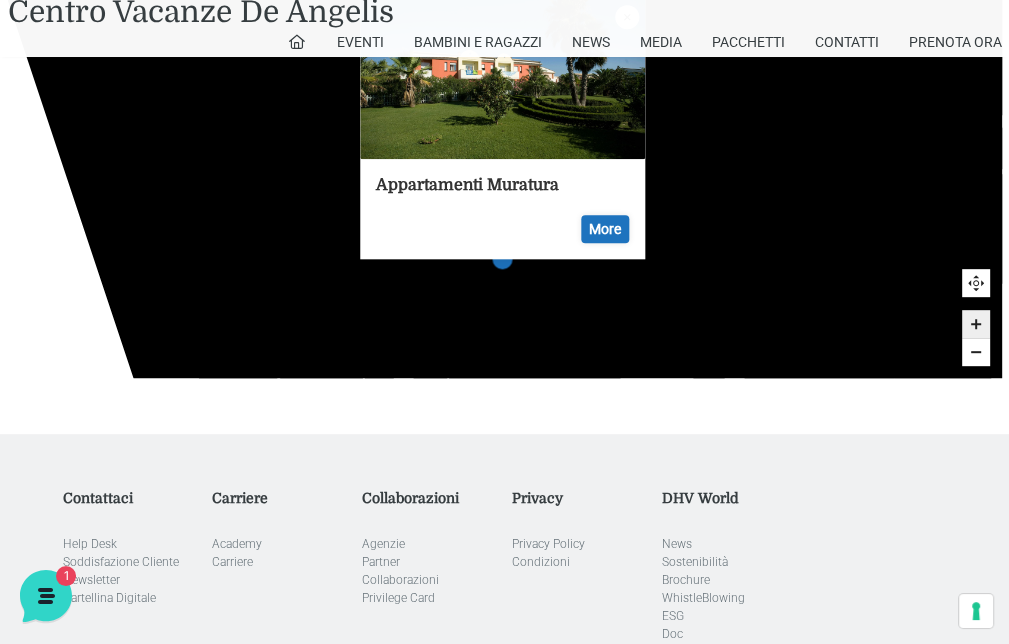 click 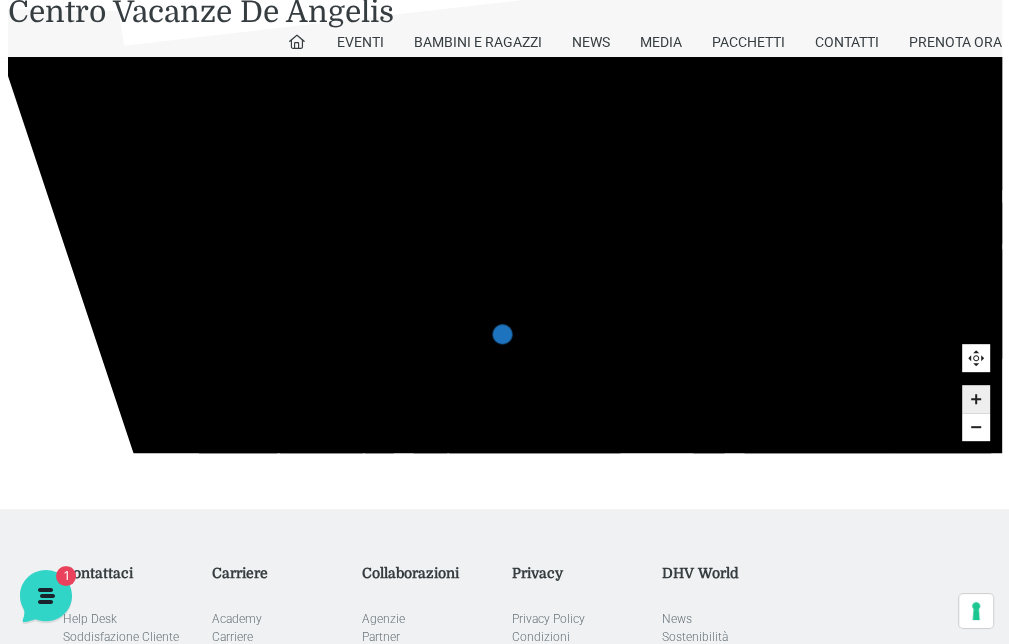 scroll, scrollTop: 500, scrollLeft: 0, axis: vertical 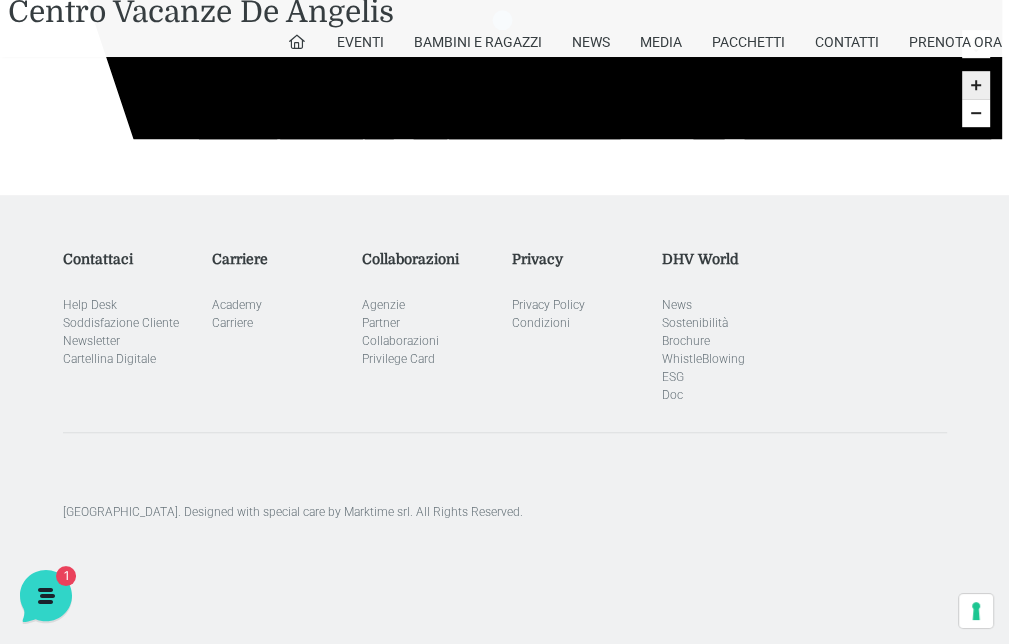click at bounding box center (976, 113) 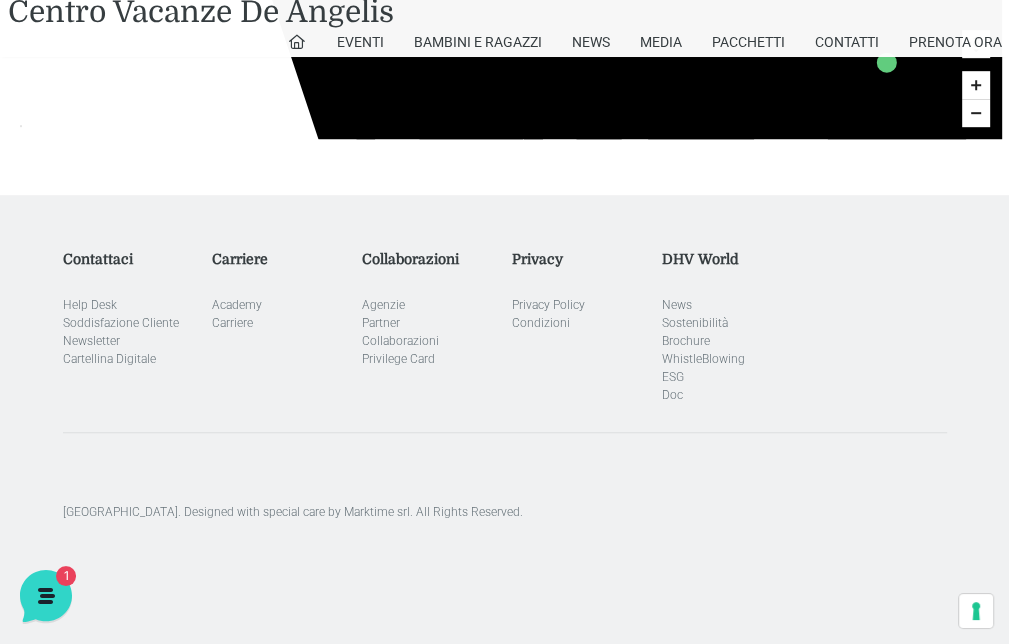 click 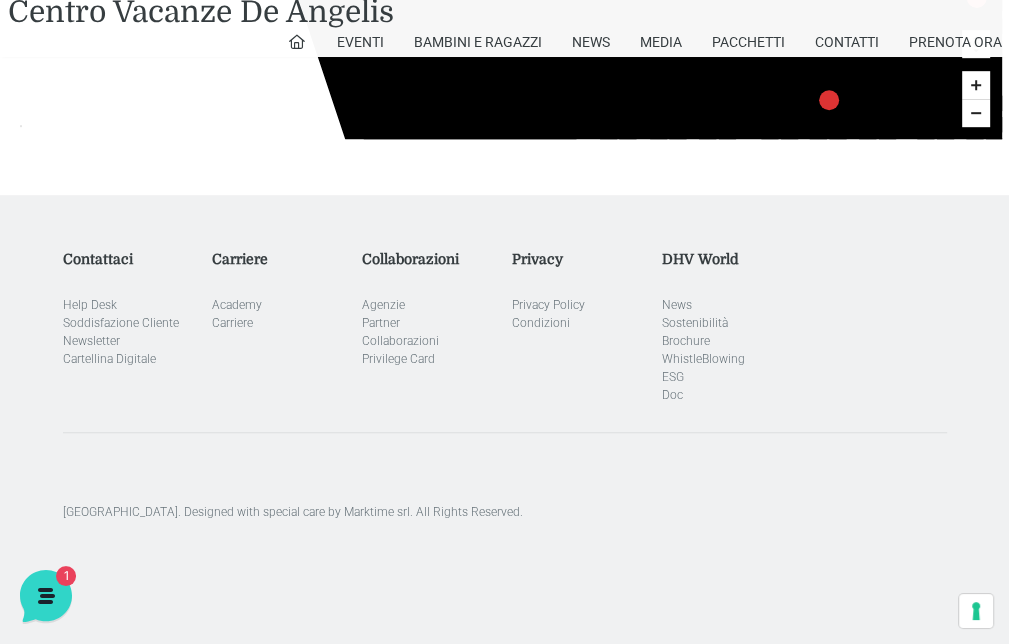 click 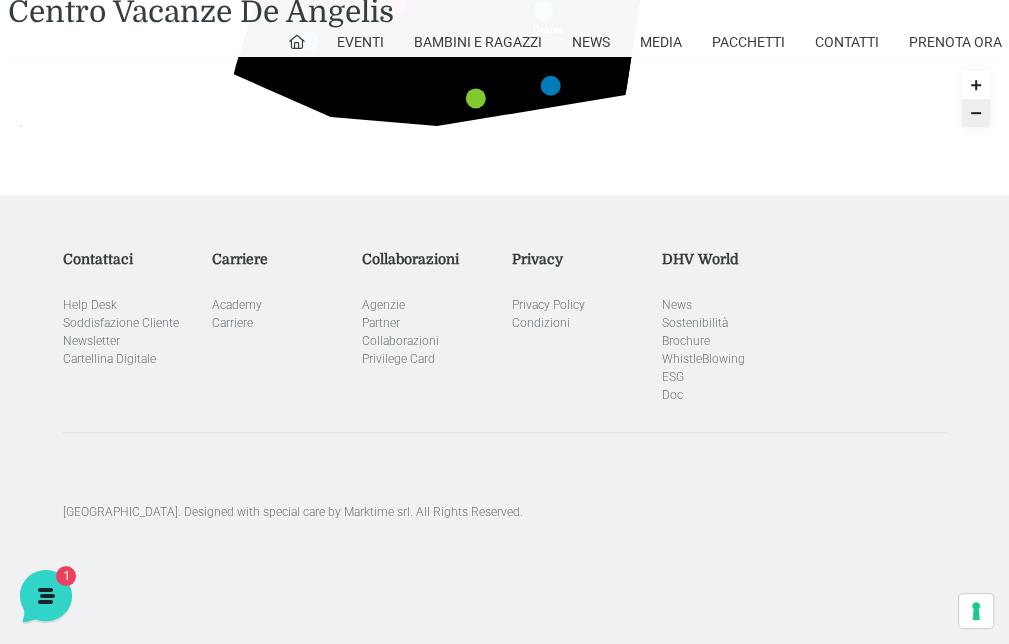 drag, startPoint x: 556, startPoint y: 153, endPoint x: 661, endPoint y: 295, distance: 176.60408 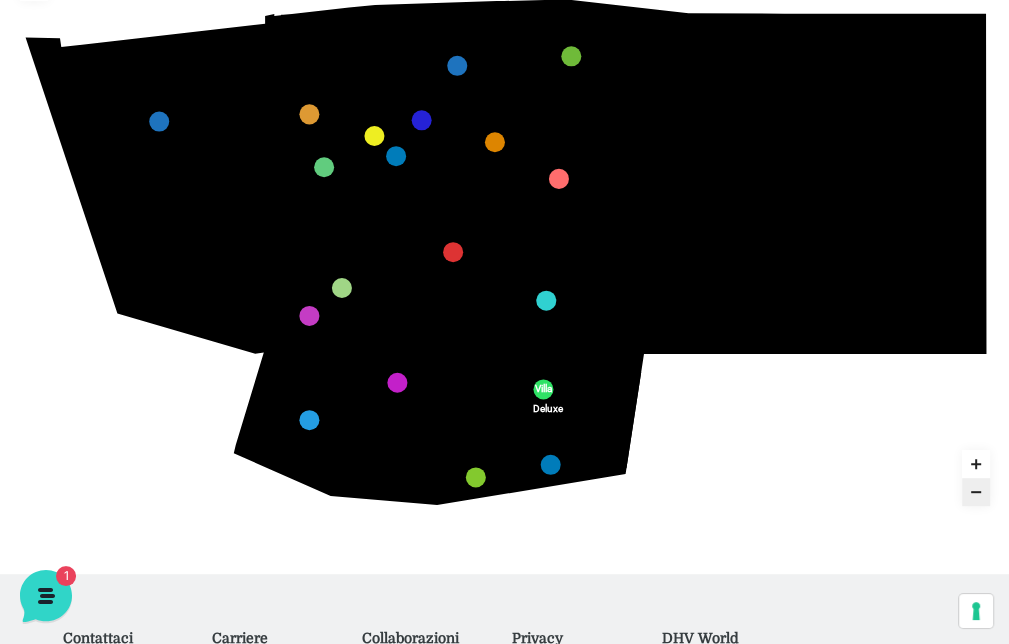 scroll, scrollTop: 474, scrollLeft: 0, axis: vertical 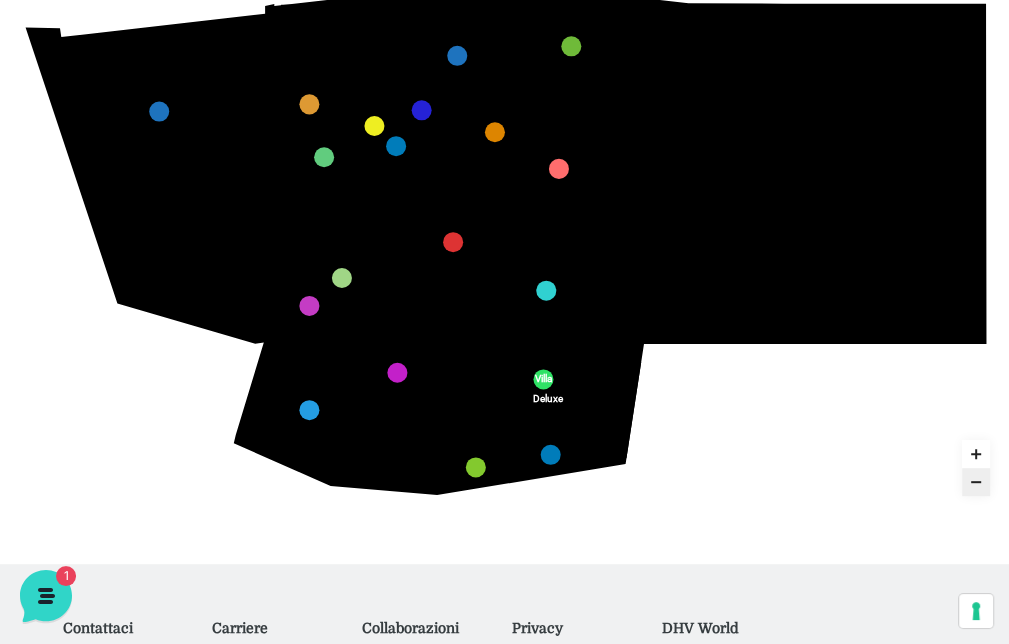 click 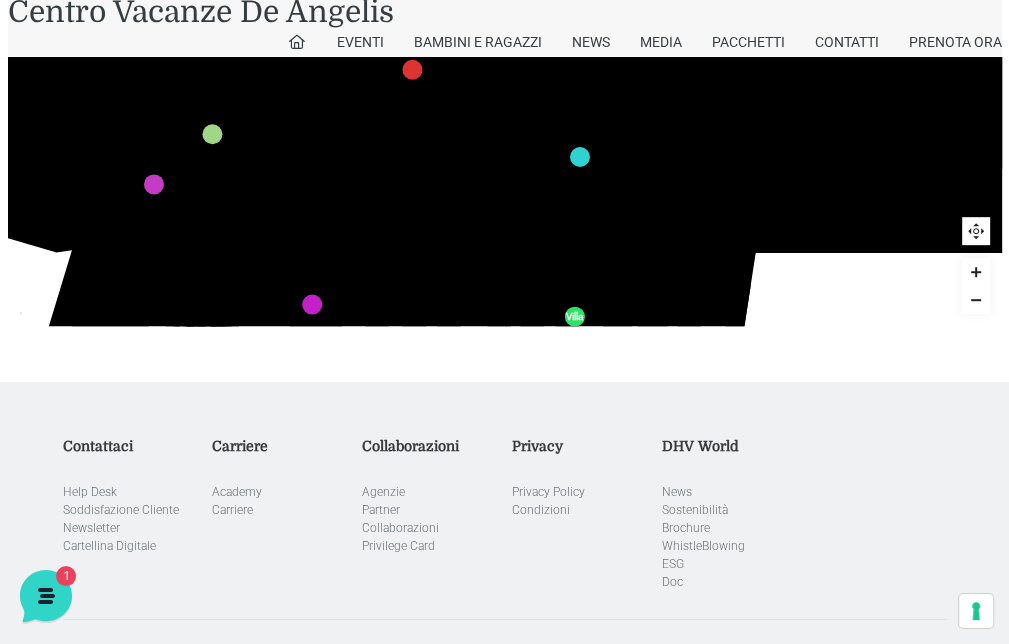 scroll, scrollTop: 668, scrollLeft: 0, axis: vertical 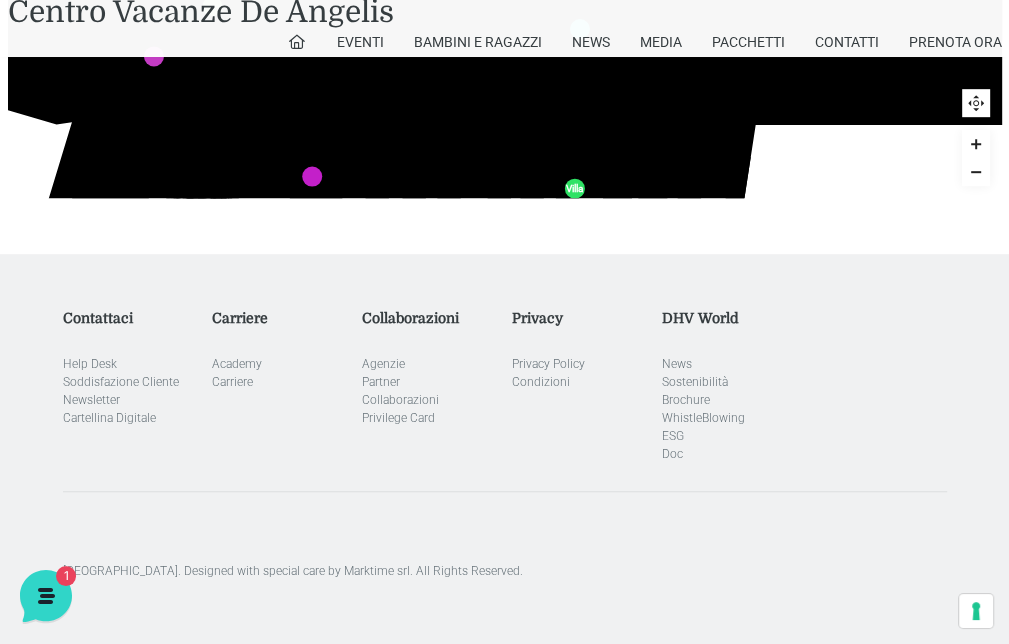 click 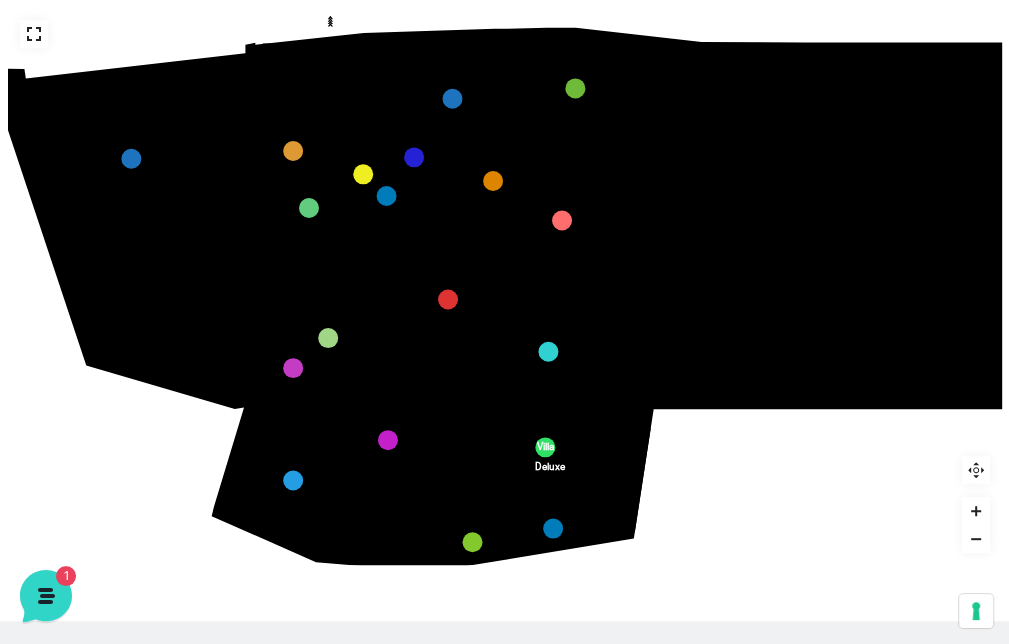 scroll, scrollTop: 400, scrollLeft: 0, axis: vertical 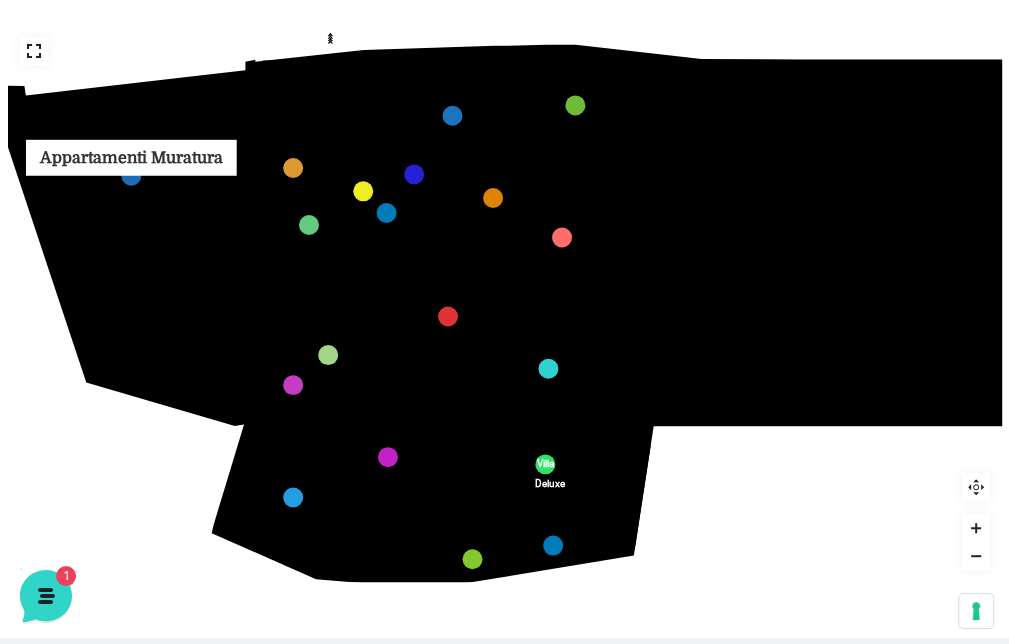 click at bounding box center [131, 176] 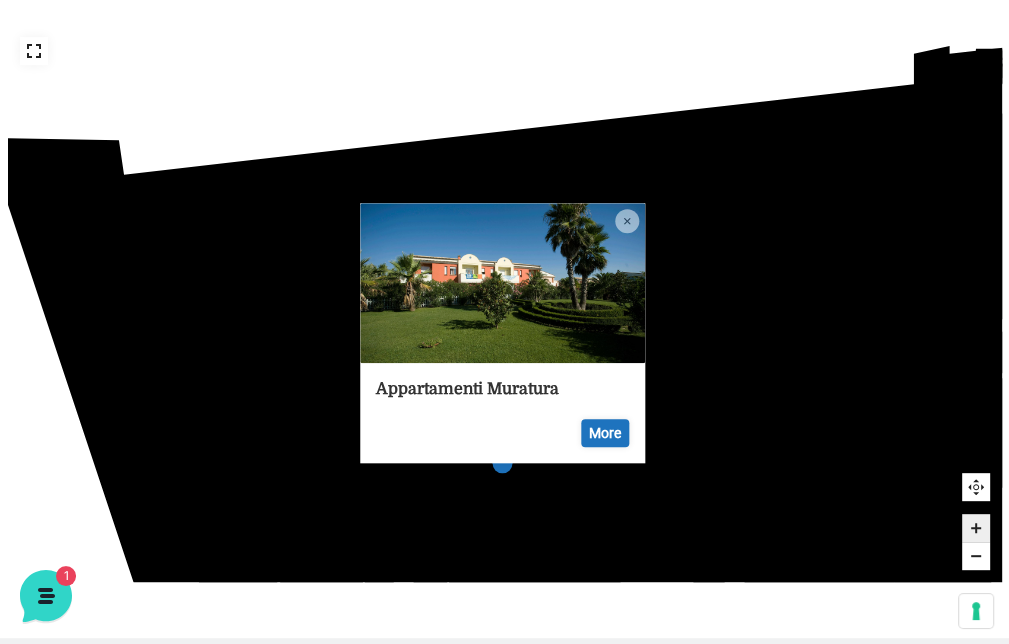 drag, startPoint x: 623, startPoint y: 348, endPoint x: 542, endPoint y: 233, distance: 140.66272 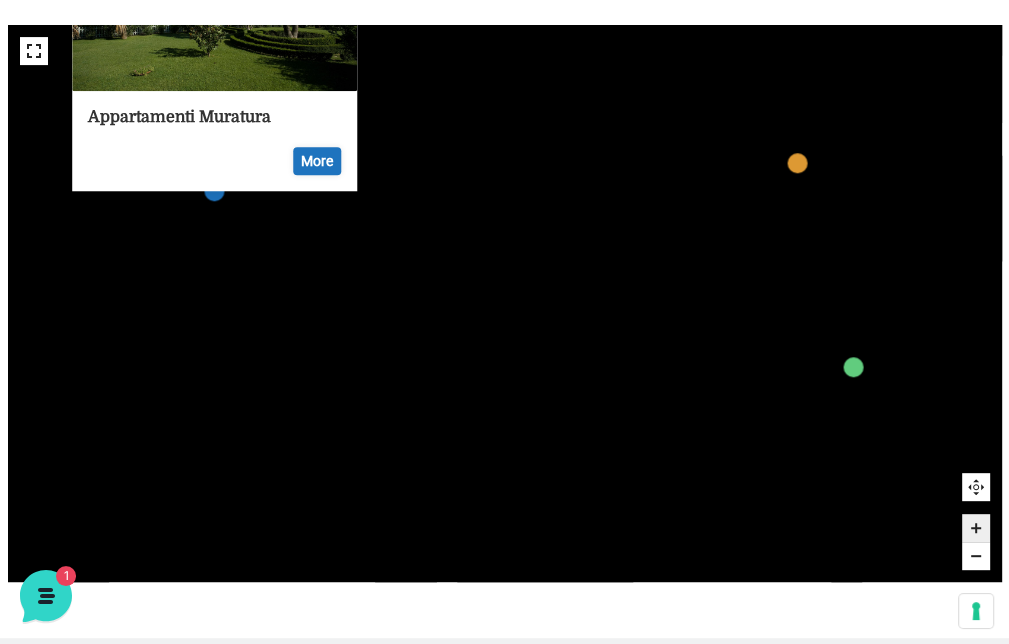 drag, startPoint x: 885, startPoint y: 485, endPoint x: 600, endPoint y: 211, distance: 395.3492 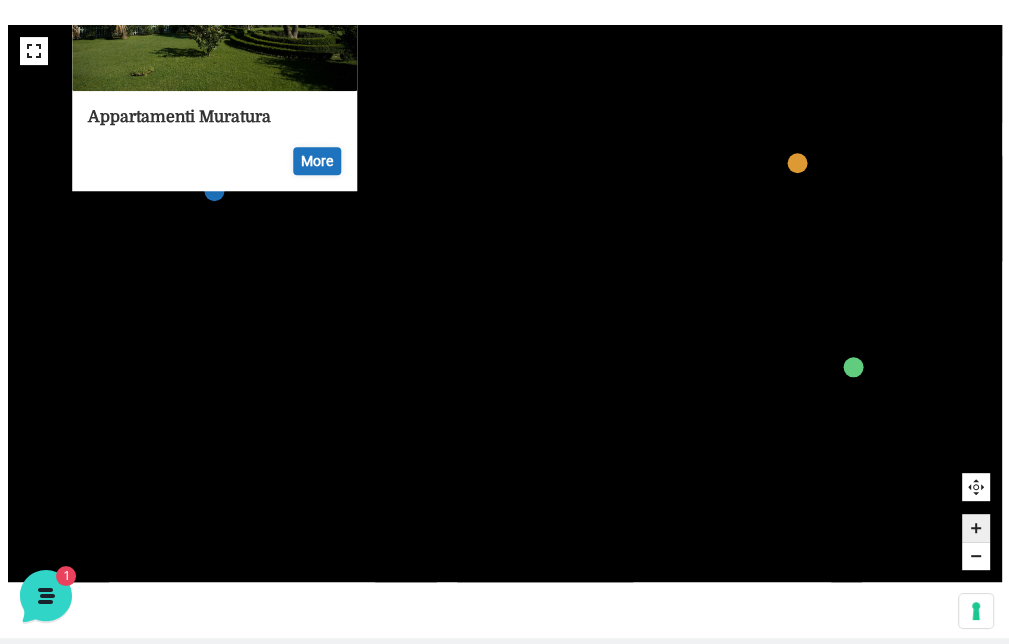 click 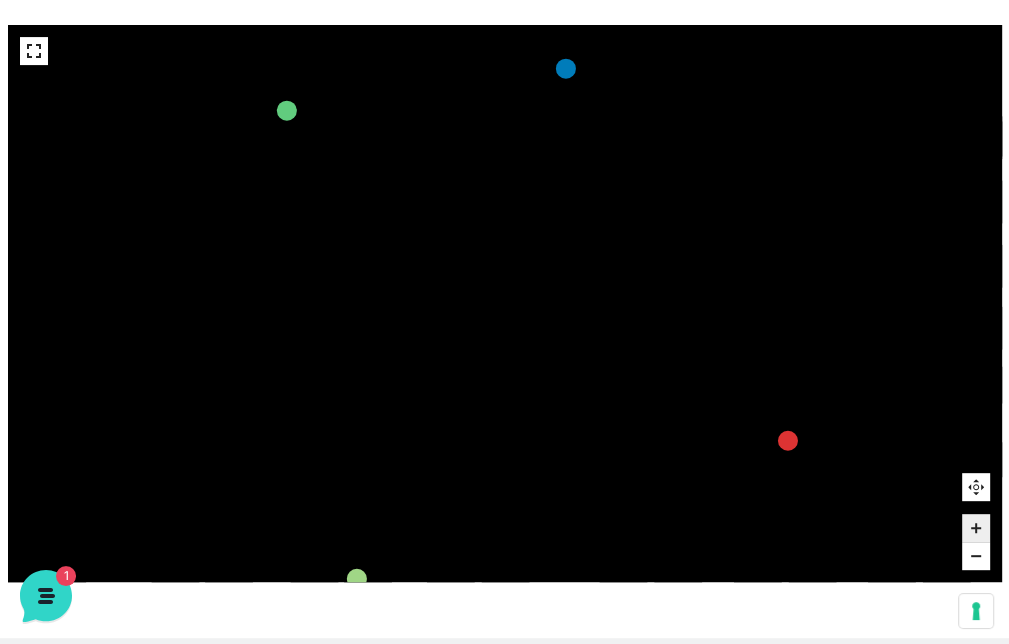 drag, startPoint x: 819, startPoint y: 549, endPoint x: 292, endPoint y: 296, distance: 584.5836 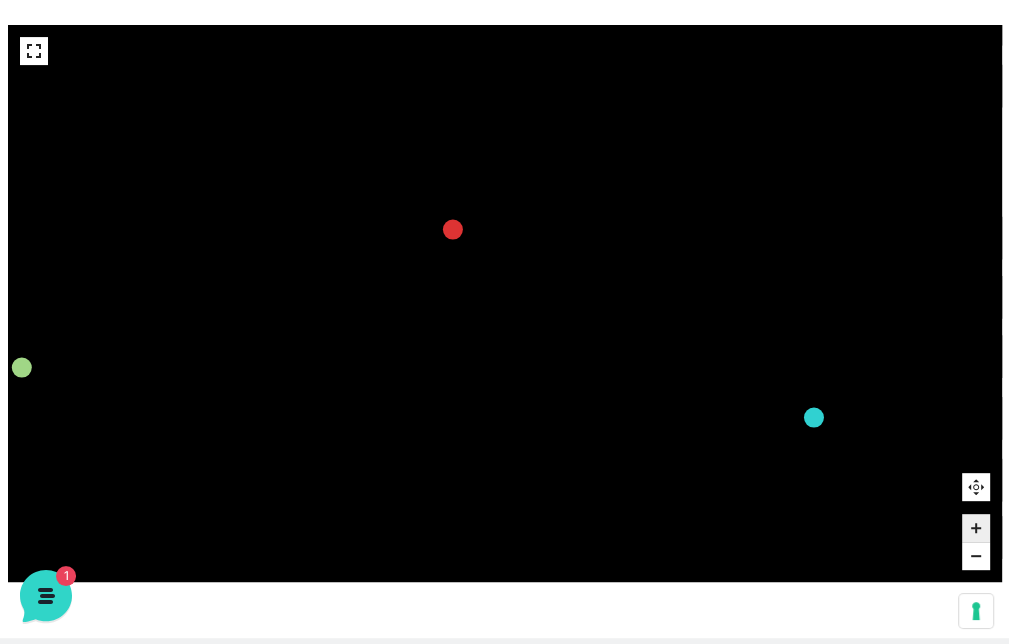 drag, startPoint x: 704, startPoint y: 339, endPoint x: 390, endPoint y: 168, distance: 357.543 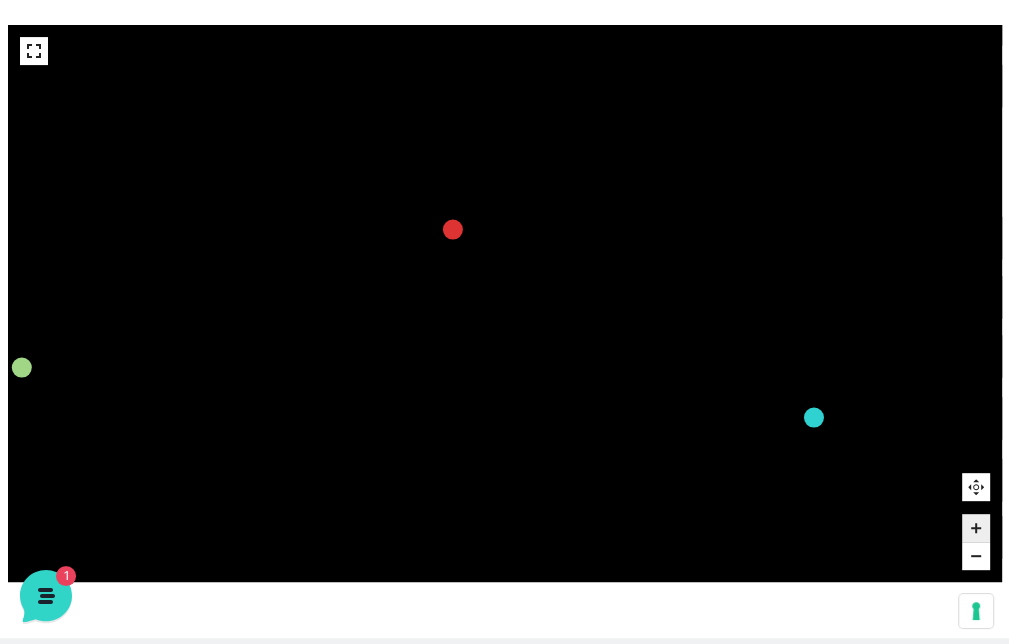 click 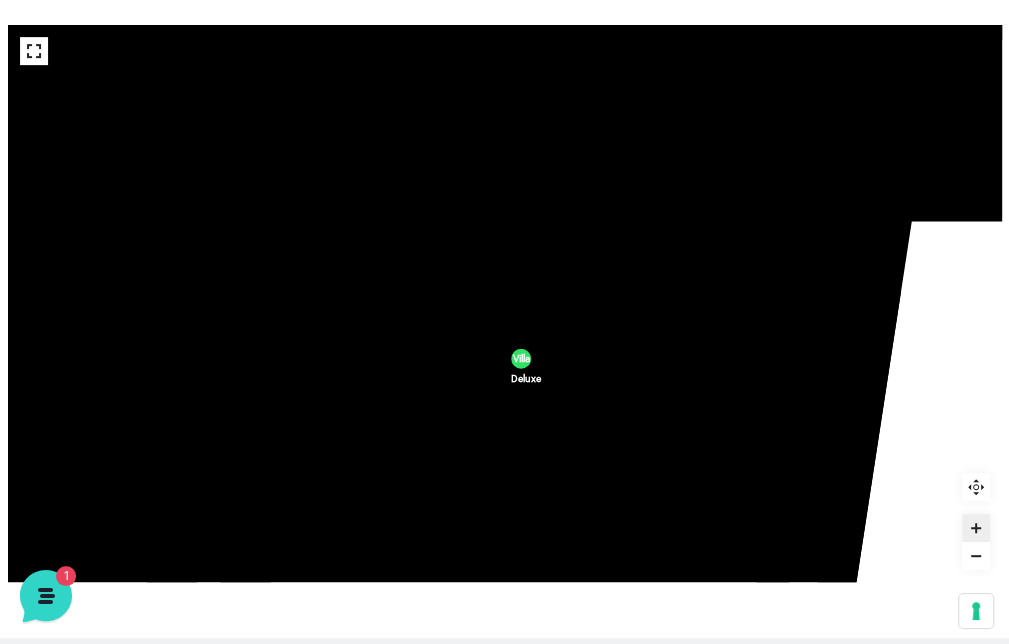 drag, startPoint x: 815, startPoint y: 535, endPoint x: 600, endPoint y: 204, distance: 394.69736 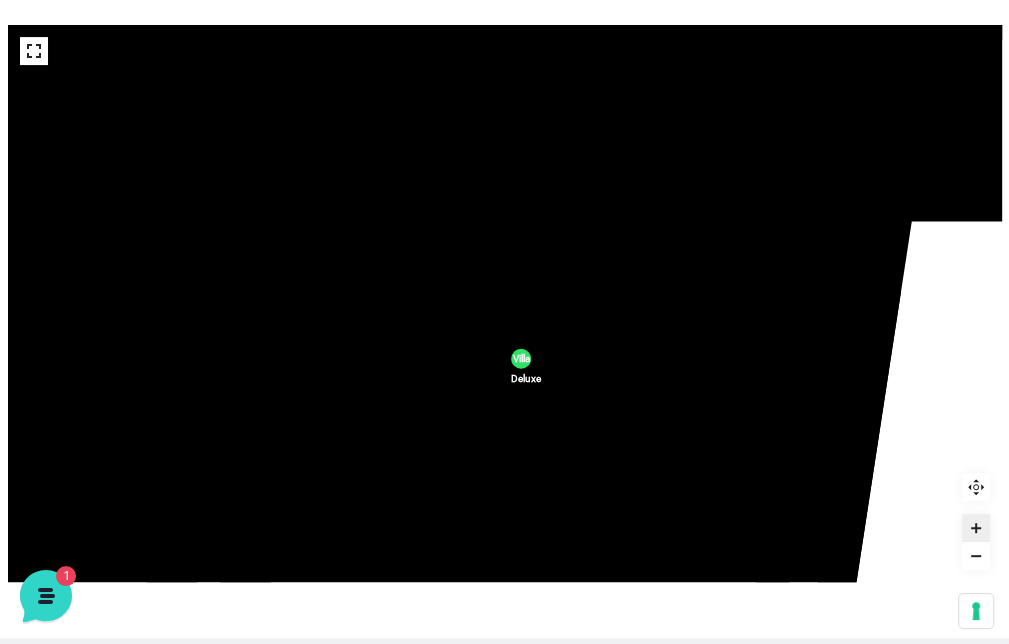 click on "436
435
437
434
441
430
440
431
439
432
438
433
424
423
425
422
429
418
428
419
427
420
426
421
412
411
413
410
417
406
416
407
415
408
414
409
609
400
608
401
325
405
611
404
610
403
607
402
210
201
209
202
220
211
206
205
207
204
208
203
232" 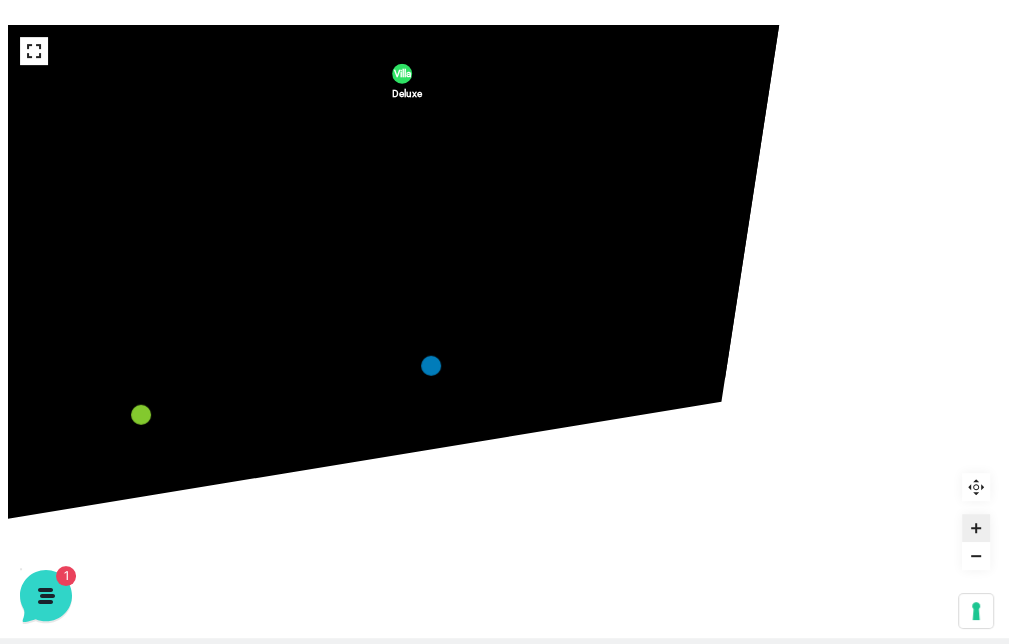 drag, startPoint x: 887, startPoint y: 582, endPoint x: 767, endPoint y: 299, distance: 307.39062 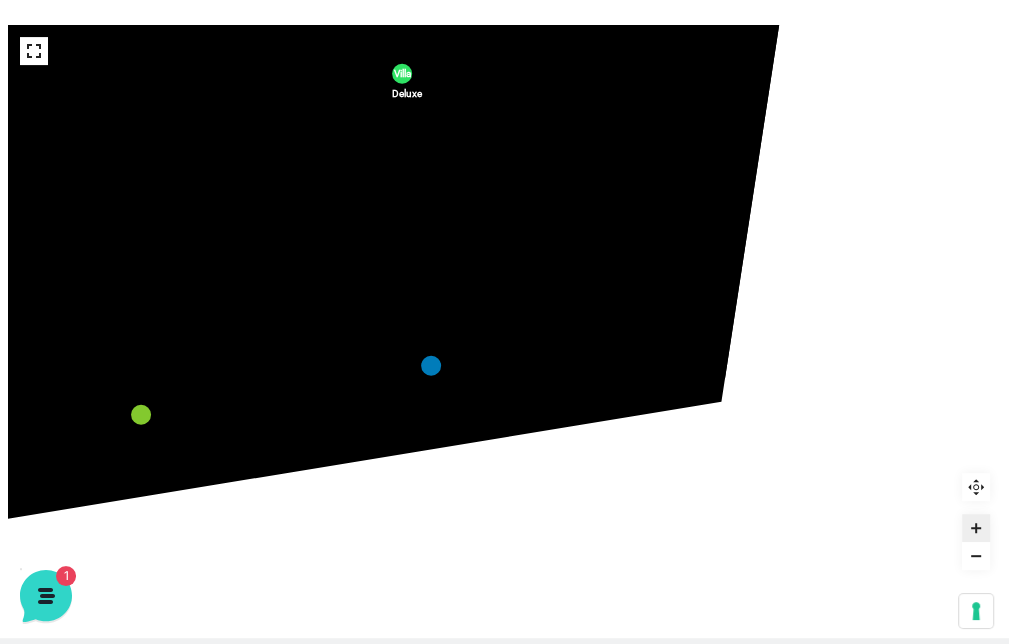 click on "436
435
437
434
441
430
440
431
439
432
438
433
424
423
425
422
429
418
428
419
427
420
426
421
412
411
413
410
417
406
416
407
415
408
414
409
609
400
608
401
325
405
611
404
610
403
607
402
210
201
209
202
220
211
206
205
207
204
208
203
232" 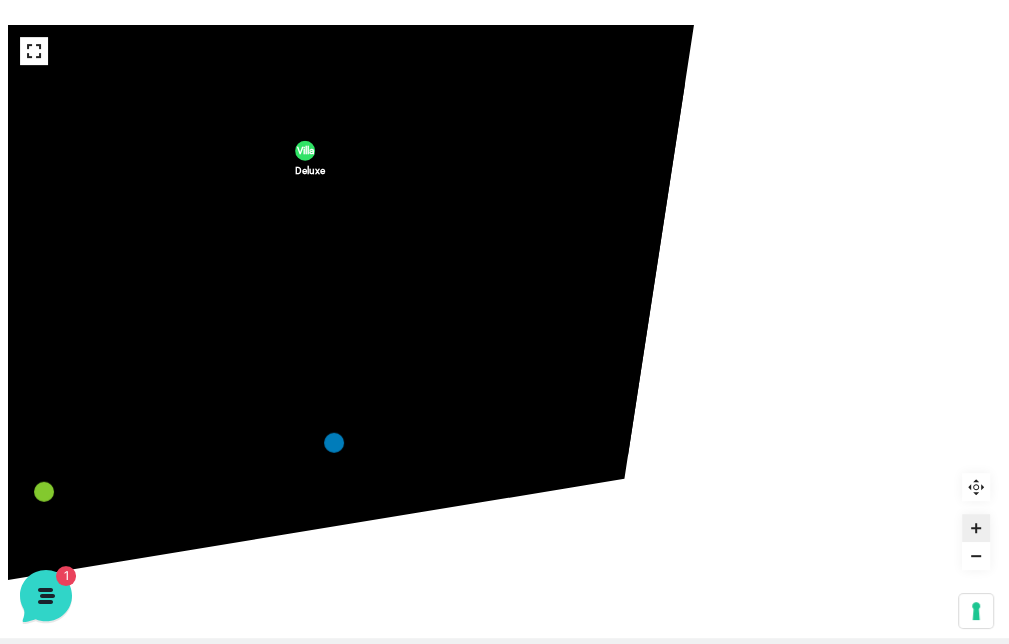 drag, startPoint x: 597, startPoint y: 251, endPoint x: 500, endPoint y: 327, distance: 123.22743 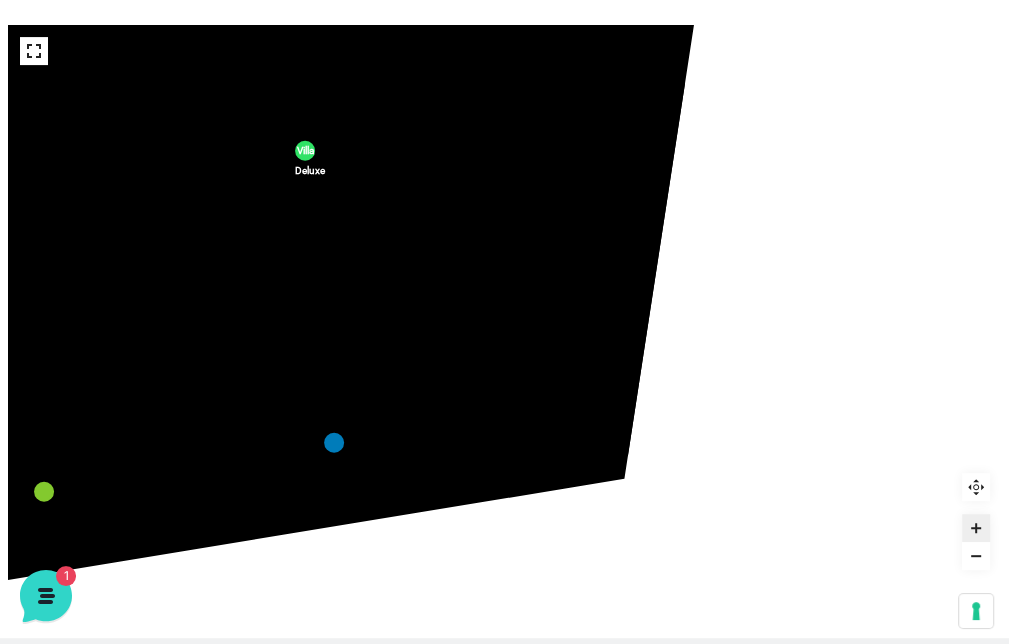 click on "436
435
437
434
441
430
440
431
439
432
438
433
424
423
425
422
429
418
428
419
427
420
426
421
412
411
413
410
417
406
416
407
415
408
414
409
609
400
608
401
325
405
611
404
610
403
607
402
210
201
209
202
220
211
206
205
207
204
208
203
232" 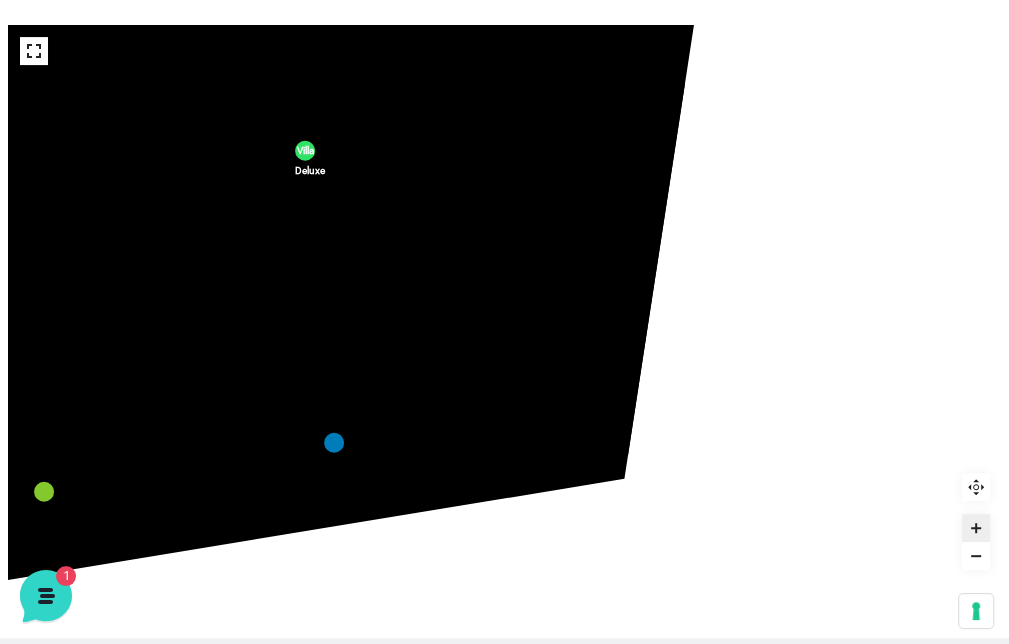 scroll, scrollTop: 382, scrollLeft: 0, axis: vertical 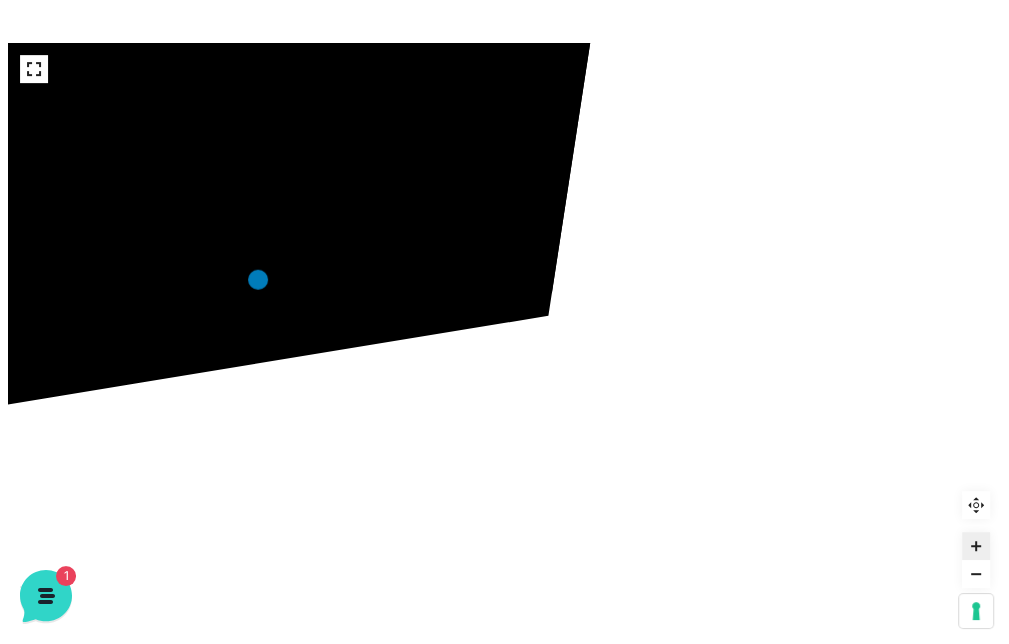 drag, startPoint x: 772, startPoint y: 268, endPoint x: 640, endPoint y: 91, distance: 220.80081 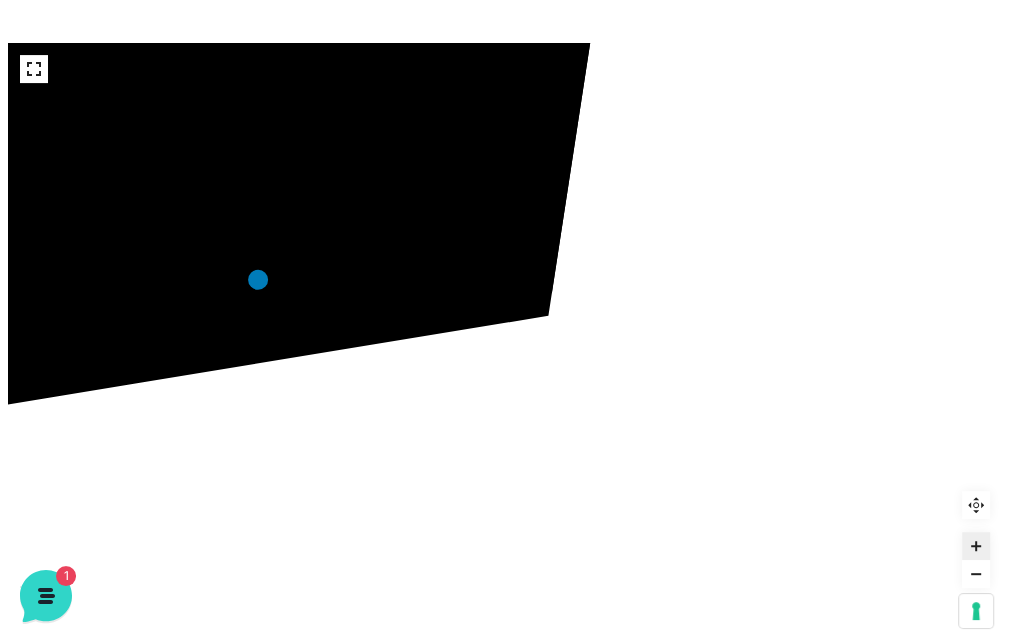 click on "436
435
437
434
441
430
440
431
439
432
438
433
424
423
425
422
429
418
428
419
427
420
426
421
412
411
413
410
417
406
416
407
415
408
414
409
609
400
608
401
325
405
611
404
610
403
607
402
210
201
209
202
220
211
206
205
207
204" at bounding box center [505, 321] 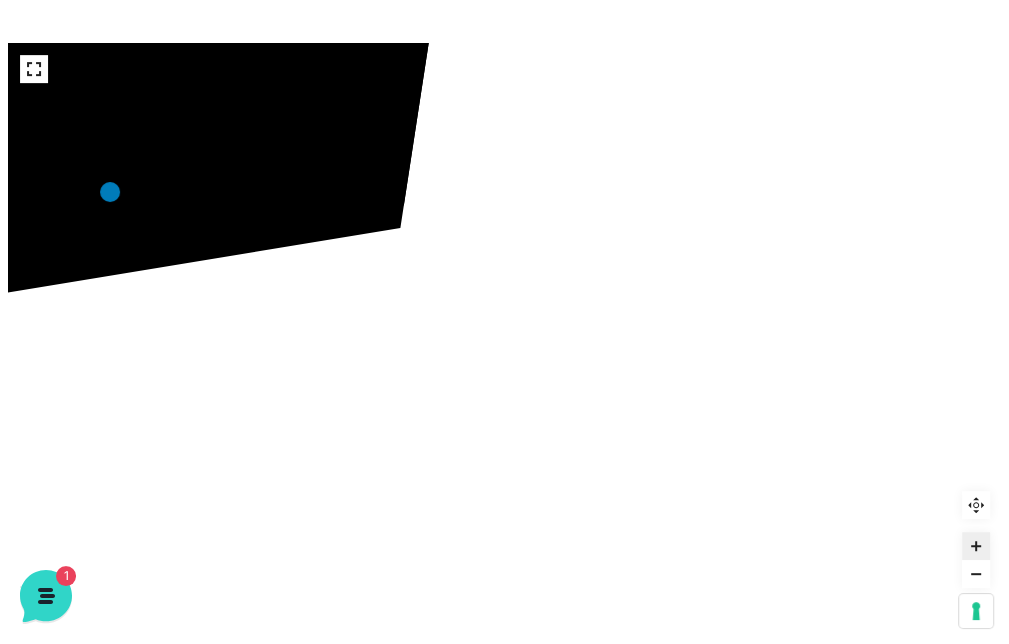 drag, startPoint x: 784, startPoint y: 386, endPoint x: 570, endPoint y: 77, distance: 375.86832 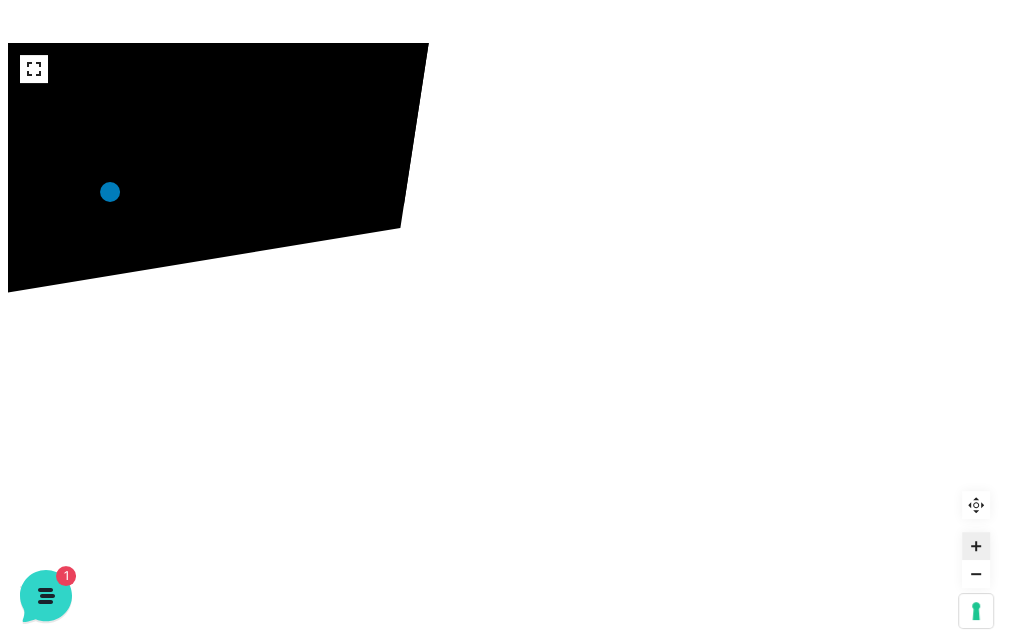 click on "[GEOGRAPHIC_DATA]
[GEOGRAPHIC_DATA]
Centro Vacanze [GEOGRAPHIC_DATA]
Eventi
Miss Italia
Cerimonie
Team building
Bambini e Ragazzi
Holly Beach Club
Holly Teeny Club
[PERSON_NAME] Club
Piscine
Iscrizioni Holly Club
News
Media
Pacchetti
Contatti
Prenota Ora
[GEOGRAPHIC_DATA]
Parco Piscine
Oasi Naturale
Cappellina
Sala Convegni
[GEOGRAPHIC_DATA]
Store
Concierge
Colonnina Ricarica
Mappa del Villaggio
Hotel
Suite Prestige
Camera Prestige
Camera Suite H
Sala Meeting
Exclusive
[GEOGRAPHIC_DATA]
Dimora Padronale
Villa 601 Alpine
Villa Classic
Bilocale Garden Gold
Sistemazioni Rooms & Suites
[GEOGRAPHIC_DATA] Deluxe Numana
Villa Trilocale Deluxe Private Garden
Villa Bilocale Deluxe
Appartamento Trilocale Garden" at bounding box center (504, 363) 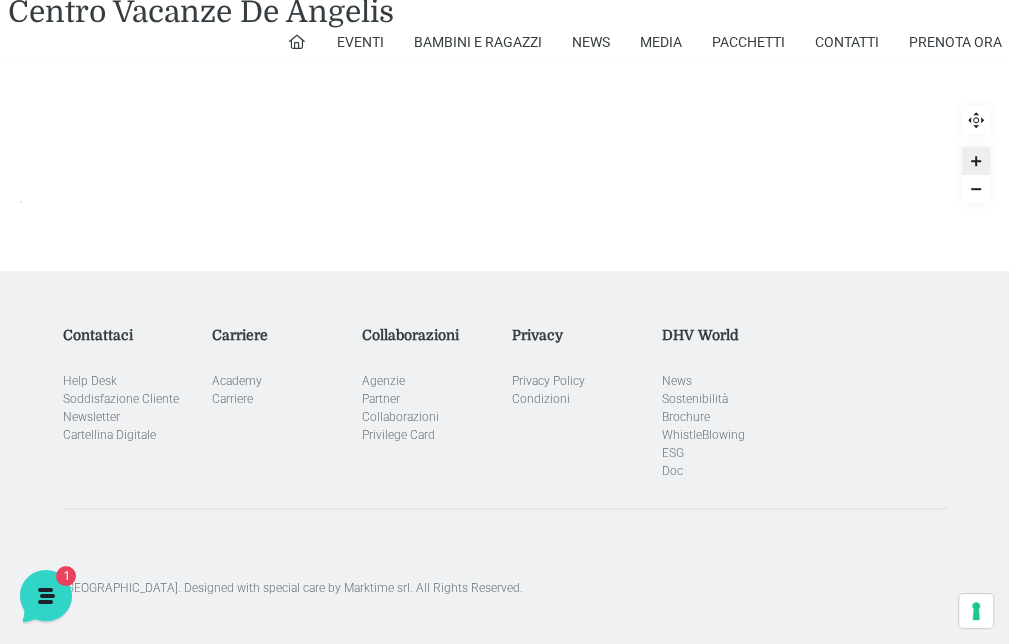 scroll, scrollTop: 697, scrollLeft: 0, axis: vertical 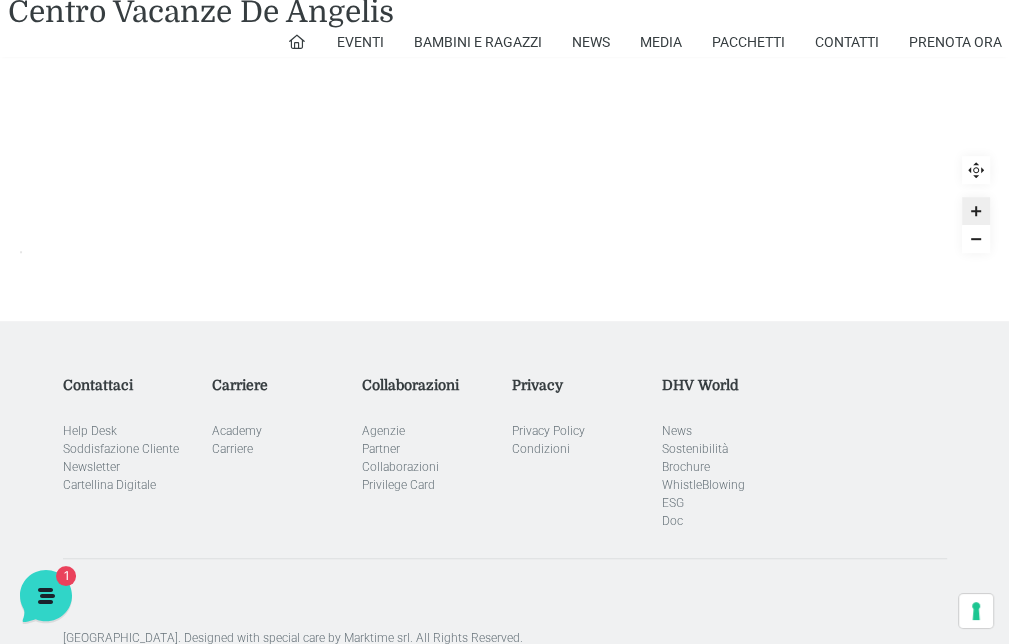 click 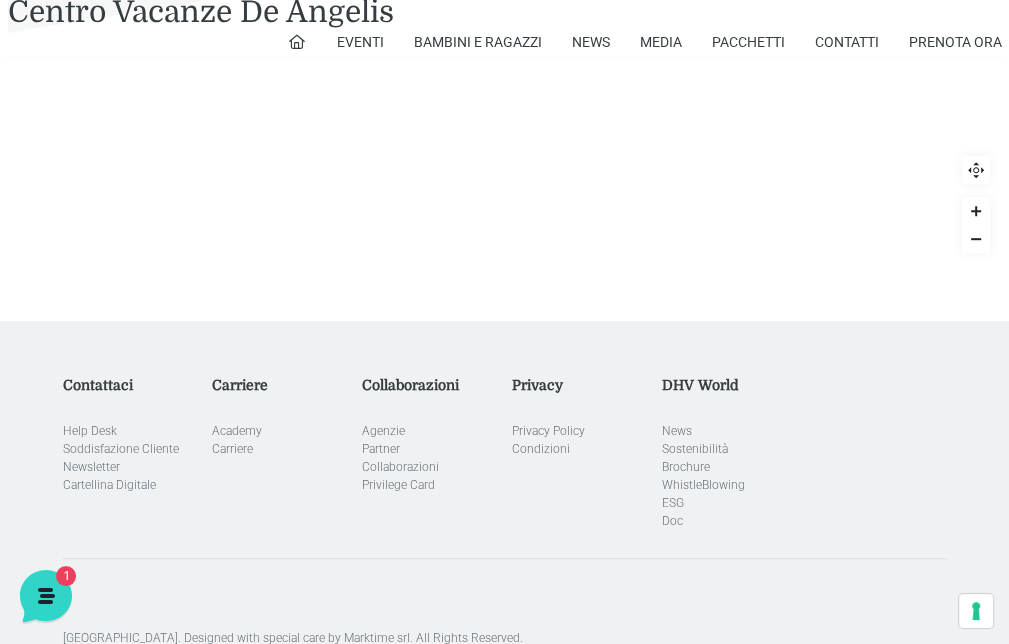 click 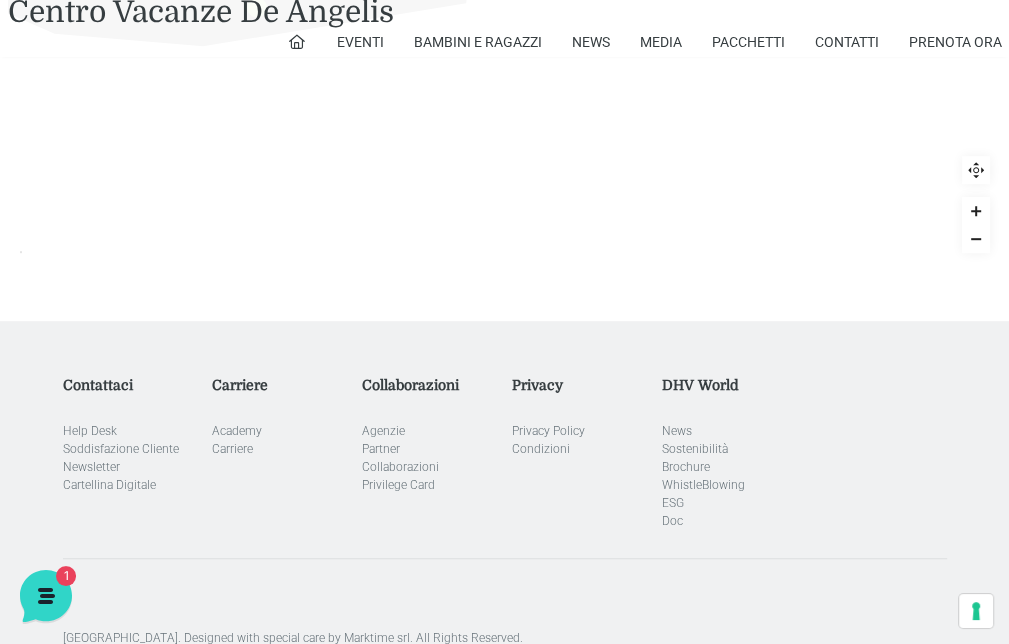 click 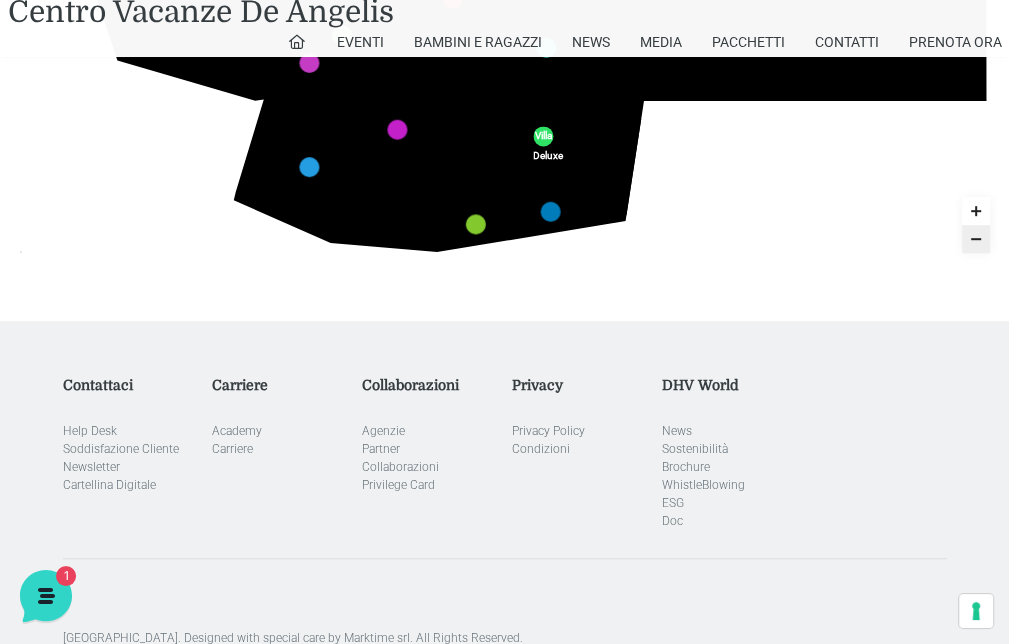 drag, startPoint x: 680, startPoint y: 387, endPoint x: 723, endPoint y: 455, distance: 80.454956 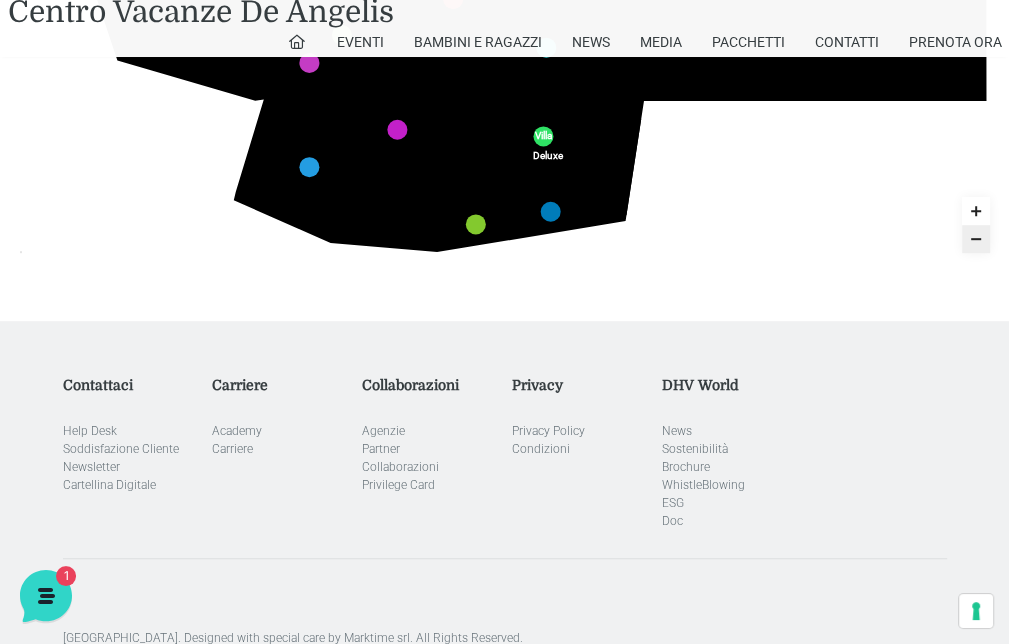 click on "[GEOGRAPHIC_DATA]
[GEOGRAPHIC_DATA]
Centro Vacanze [GEOGRAPHIC_DATA]
Eventi
Miss Italia
Cerimonie
Team building
Bambini e Ragazzi
Holly Beach Club
Holly Teeny Club
[PERSON_NAME] Club
Piscine
Iscrizioni Holly Club
News
Media
Pacchetti
Contatti
Prenota Ora
[GEOGRAPHIC_DATA]
Parco Piscine
Oasi Naturale
Cappellina
Sala Convegni
[GEOGRAPHIC_DATA]
Store
Concierge
Colonnina Ricarica
Mappa del Villaggio
Hotel
Suite Prestige
Camera Prestige
Camera Suite H
Sala Meeting
Exclusive
[GEOGRAPHIC_DATA]
Dimora Padronale
Villa 601 Alpine
Villa Classic
Bilocale Garden Gold
Sistemazioni Rooms & Suites
[GEOGRAPHIC_DATA] Deluxe Numana
Villa Trilocale Deluxe Private Garden
Villa Bilocale Deluxe
Appartamento Trilocale Garden" at bounding box center [504, 38] 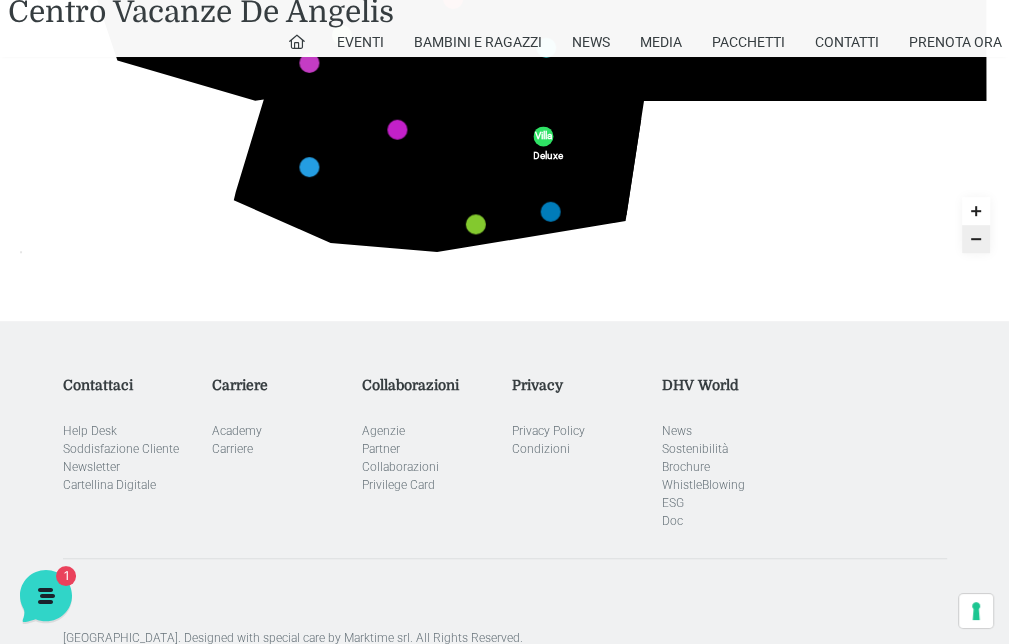 drag, startPoint x: 752, startPoint y: 296, endPoint x: 816, endPoint y: 413, distance: 133.36041 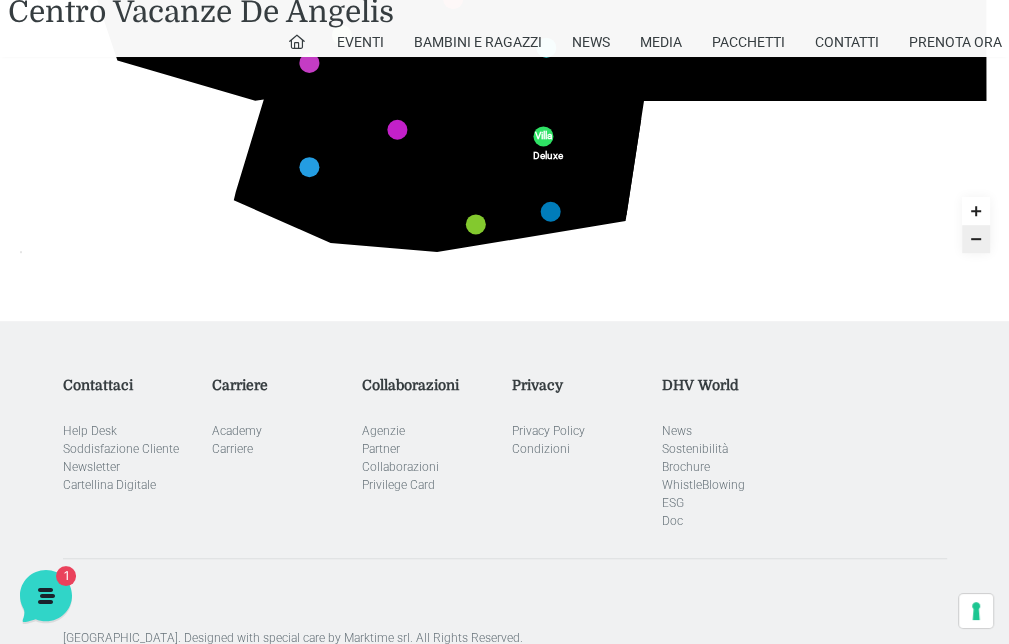 click on "436
435
437
434
441
430
440
431
439
432
438
433
424
423
425
422
429
418
428
419
427
420
426
421
412
411
413
410
417
406
416
407
415
408
414
409
609
400
608
401
325
405
611
404
610
403
607
402
210
201
209
202
220
211
206
205
207
204" at bounding box center [505, -14] 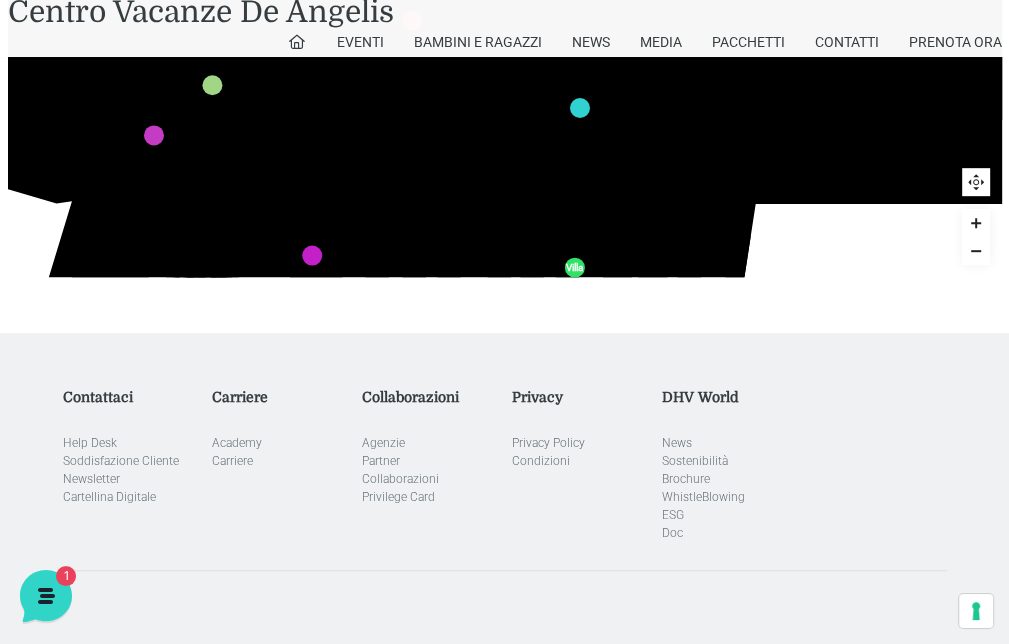 scroll, scrollTop: 697, scrollLeft: 0, axis: vertical 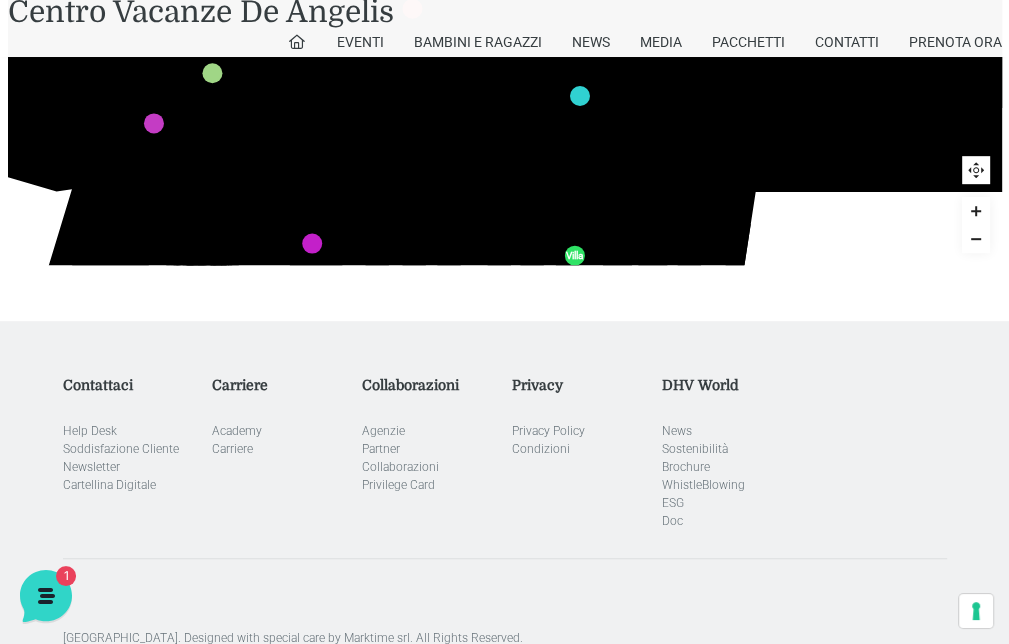 click 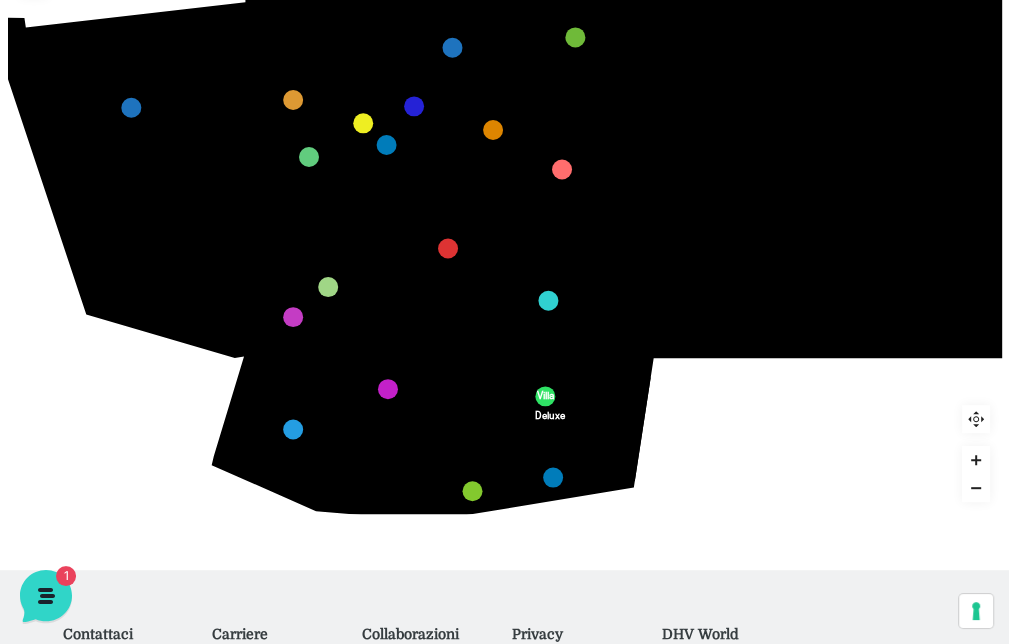 scroll, scrollTop: 441, scrollLeft: 0, axis: vertical 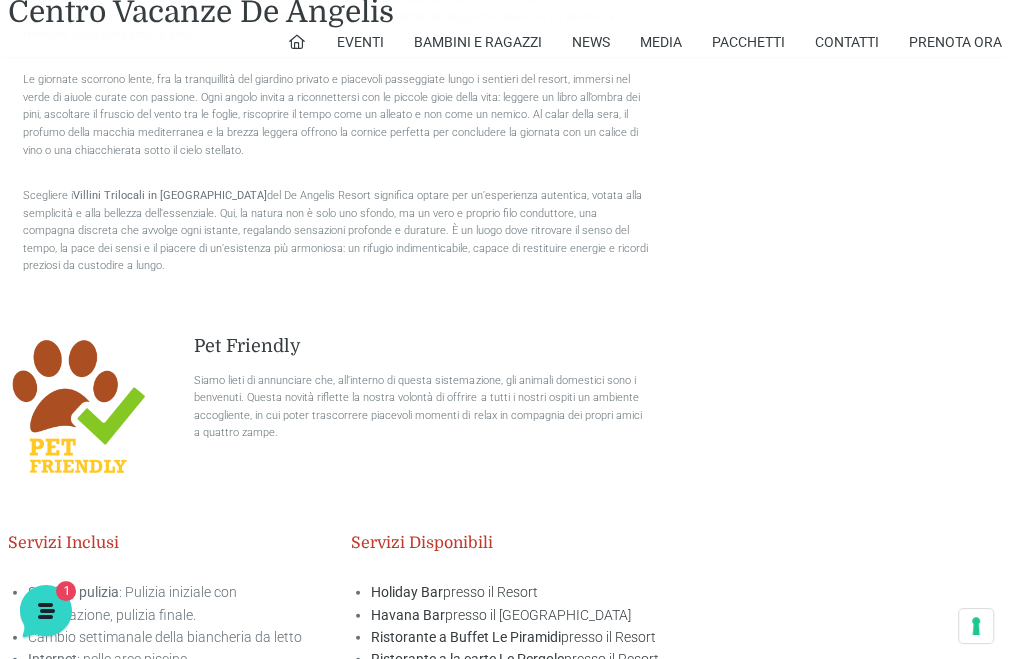 click on "37 mq.
Biancheria Letto
Cassaforte
Clima
Parcheggio
Pet Friendly
Piscine Villaggio
Postazione Spiaggia
Spiaggia 250 metri
Tessera Club
TV 32"
Villino trilocale in legno
Immersi in un’oasi di quiete e armonia con la natura,   sulla Riviera del Conero  nel  De Angelis Resort
L’architettura
La zona giorno
Scegliere i  Villini Trilocali in Legno
Pet Friendly
Animali domestici benvenuti" at bounding box center [504, 99] 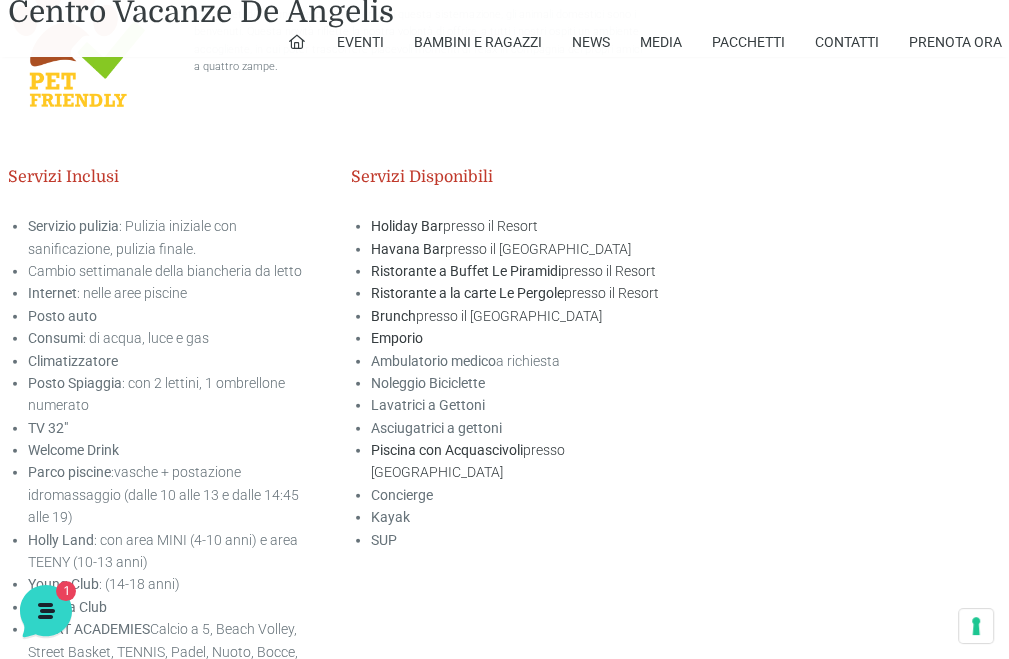 scroll, scrollTop: 3032, scrollLeft: 0, axis: vertical 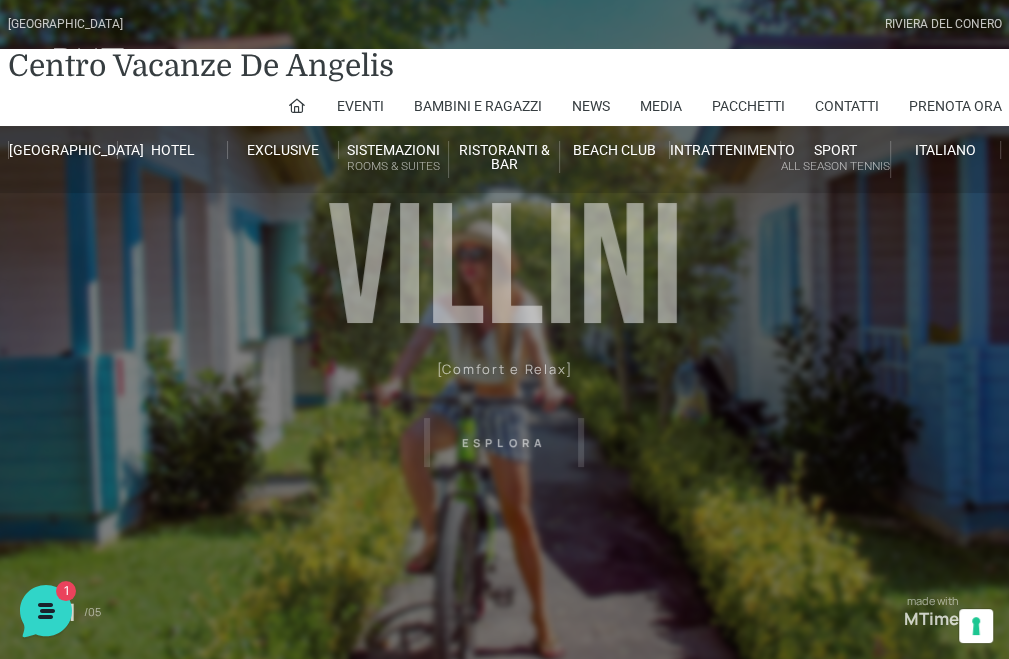 click on "Villaggio Hotel Resort
Riviera Del Conero
Centro Vacanze De Angelis
Eventi
Miss Italia
Cerimonie
Team building
Bambini e Ragazzi
Holly Beach Club
Holly Teeny Club
Holly Young Club
Piscine
Iscrizioni Holly Club
News
Media
Pacchetti
Contatti
Prenota Ora
De Angelis Resort
Parco Piscine
Oasi Naturale
Cappellina
Sala Convegni
Le Marche
Store
Concierge
Colonnina Ricarica
Mappa del Villaggio
Hotel
Suite Prestige
Camera Prestige
Camera Suite H
Sala Meeting
Exclusive
Villa Luxury
Dimora Padronale
Villa 601 Alpine
Villa Classic
Bilocale Garden Gold
Sistemazioni Rooms & Suites
Villa Trilocale Deluxe Numana
Villa Trilocale Deluxe Private Garden
Villa Bilocale Deluxe
Appartamento Trilocale Garden" at bounding box center (504, 450) 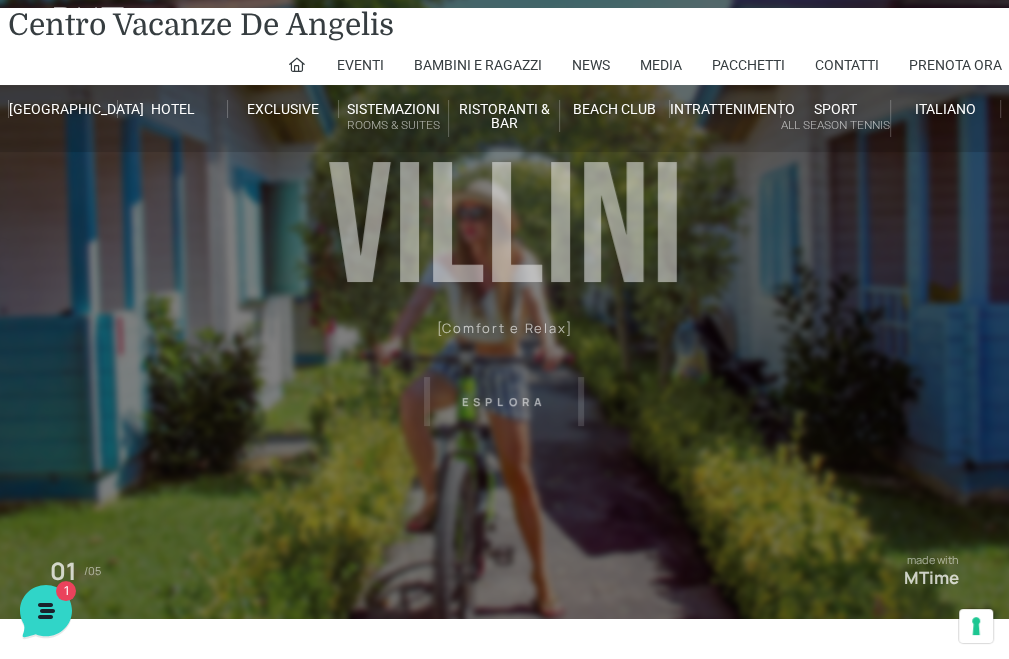 scroll, scrollTop: 0, scrollLeft: 0, axis: both 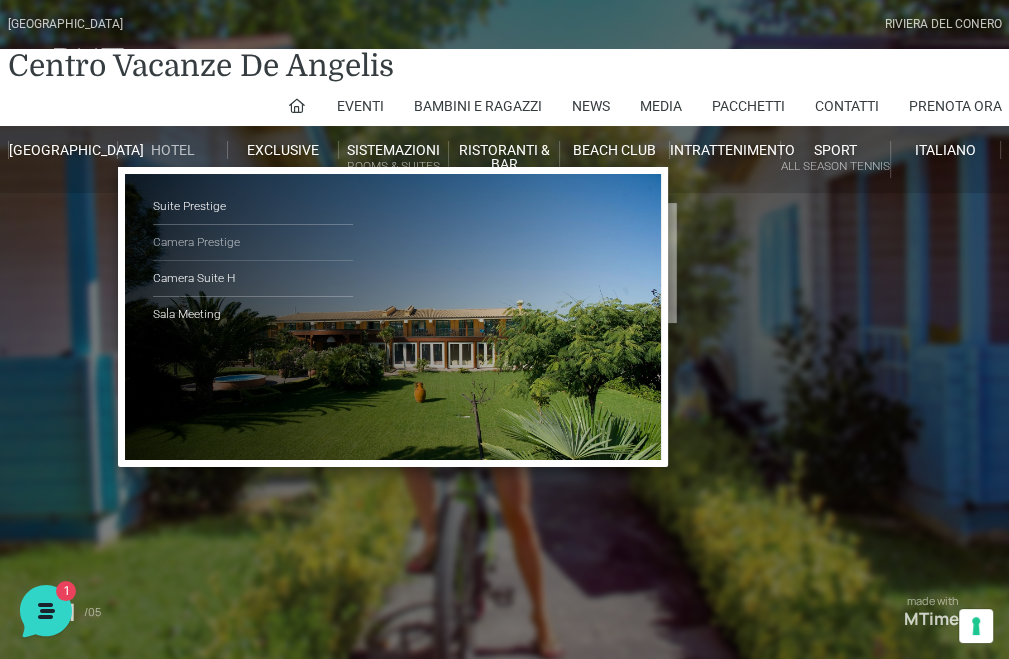 click on "Camera Prestige" at bounding box center (253, 243) 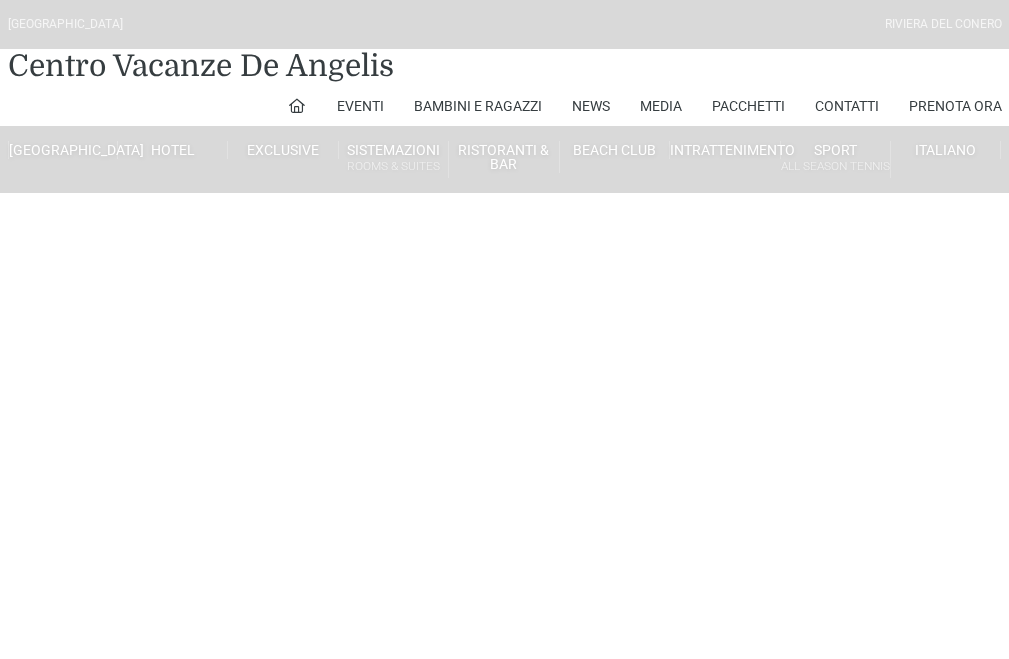 scroll, scrollTop: 174, scrollLeft: 0, axis: vertical 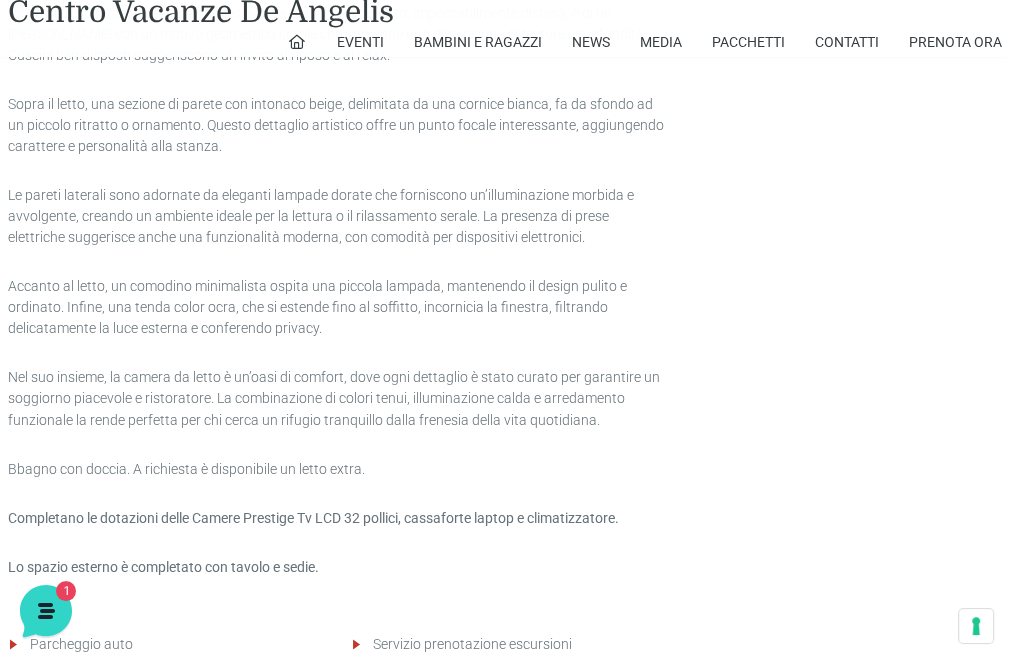 drag, startPoint x: 945, startPoint y: 41, endPoint x: 920, endPoint y: 71, distance: 39.051247 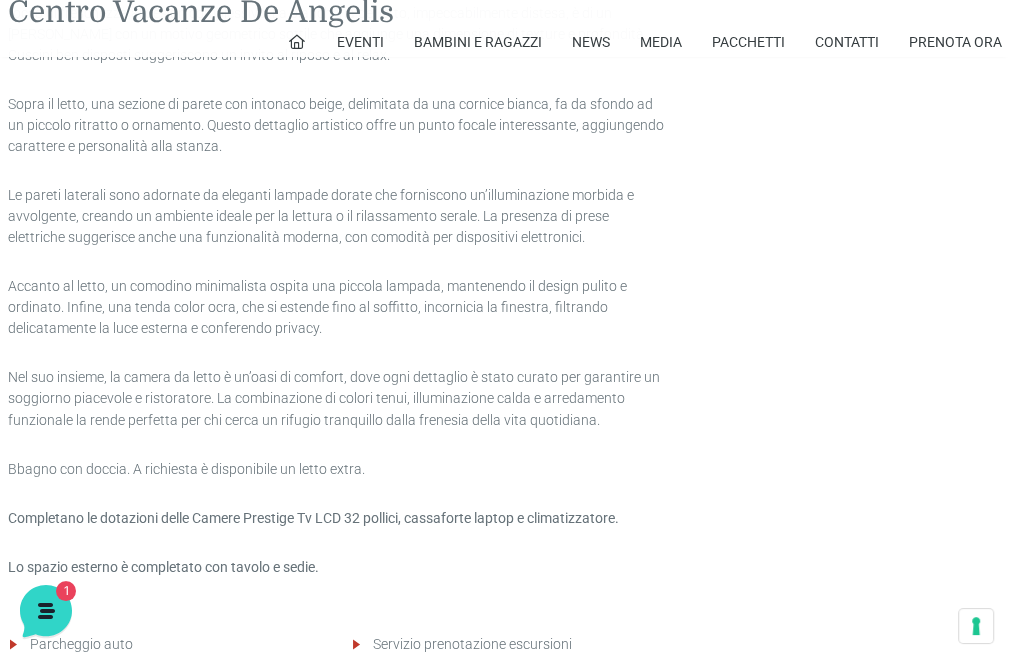 click on "Centro Vacanze De Angelis" at bounding box center [201, 12] 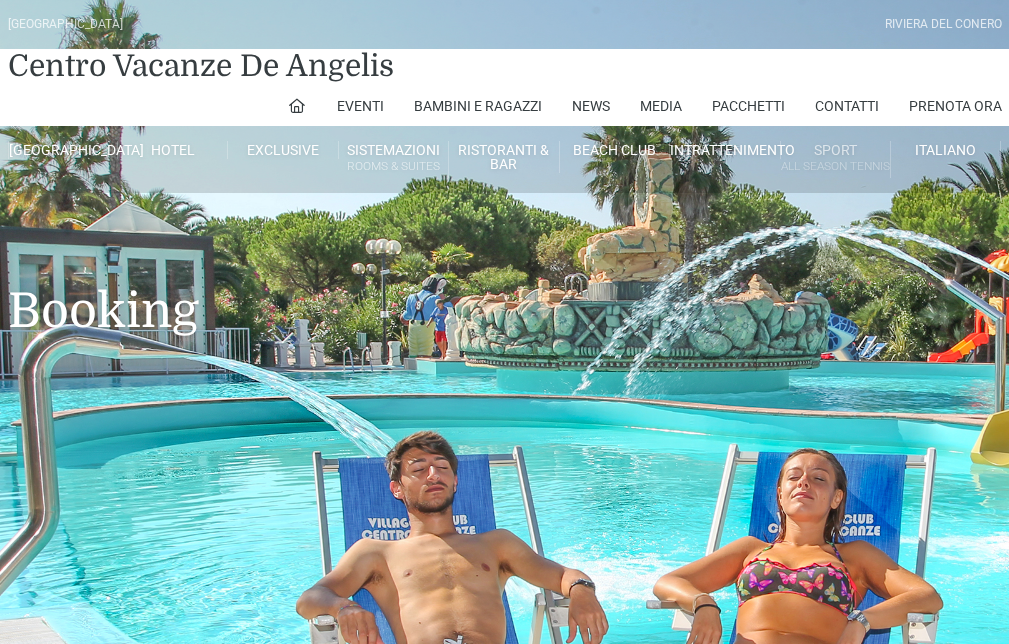 scroll, scrollTop: 0, scrollLeft: 0, axis: both 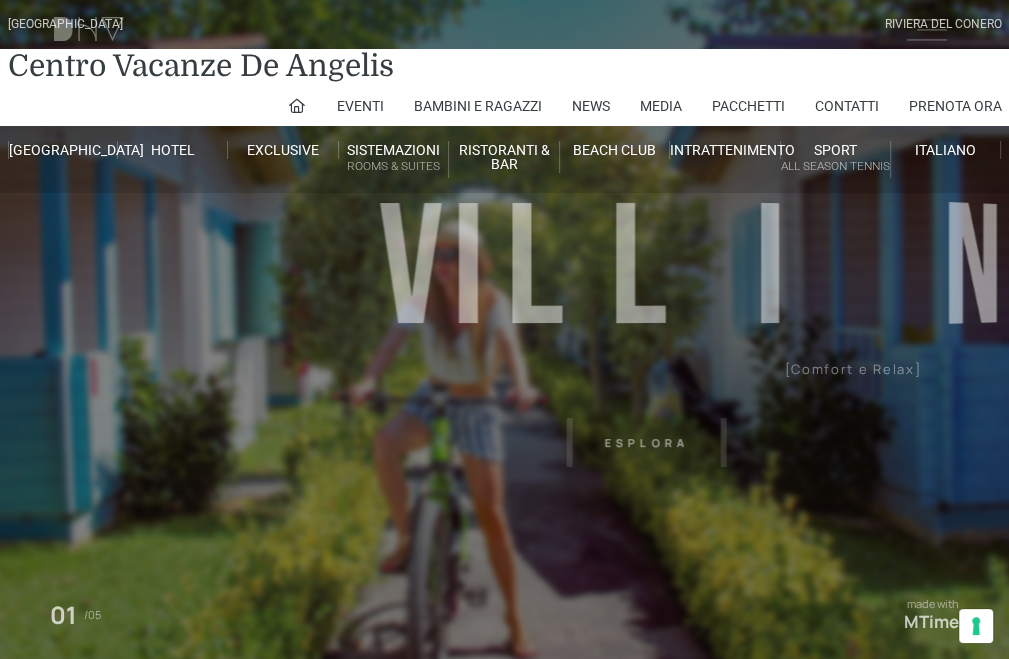 drag, startPoint x: 1021, startPoint y: 57, endPoint x: 1019, endPoint y: 94, distance: 37.054016 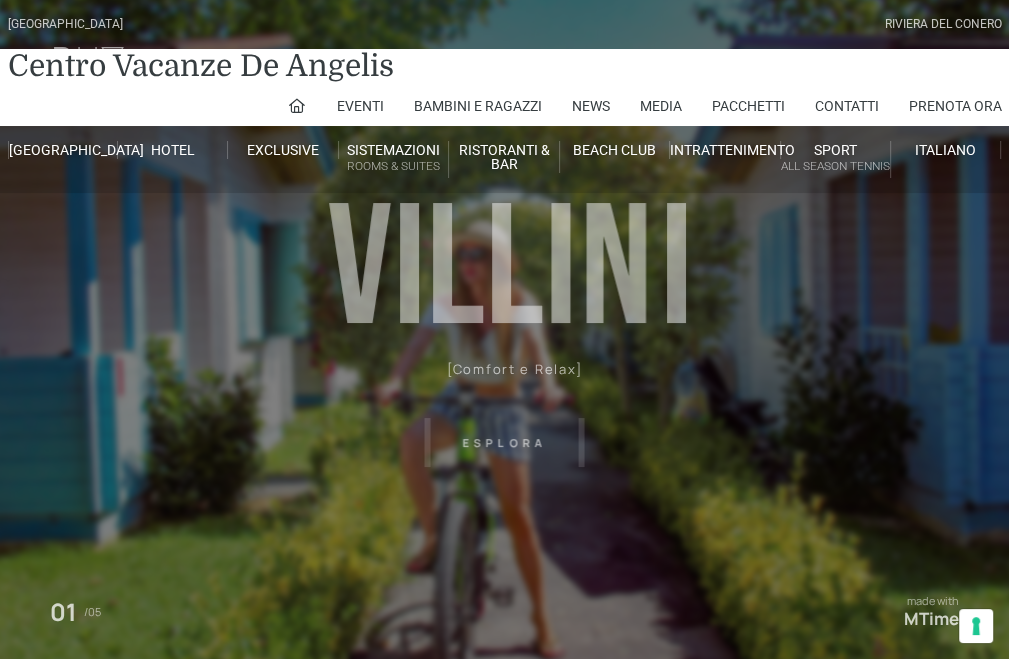 scroll, scrollTop: 316, scrollLeft: 0, axis: vertical 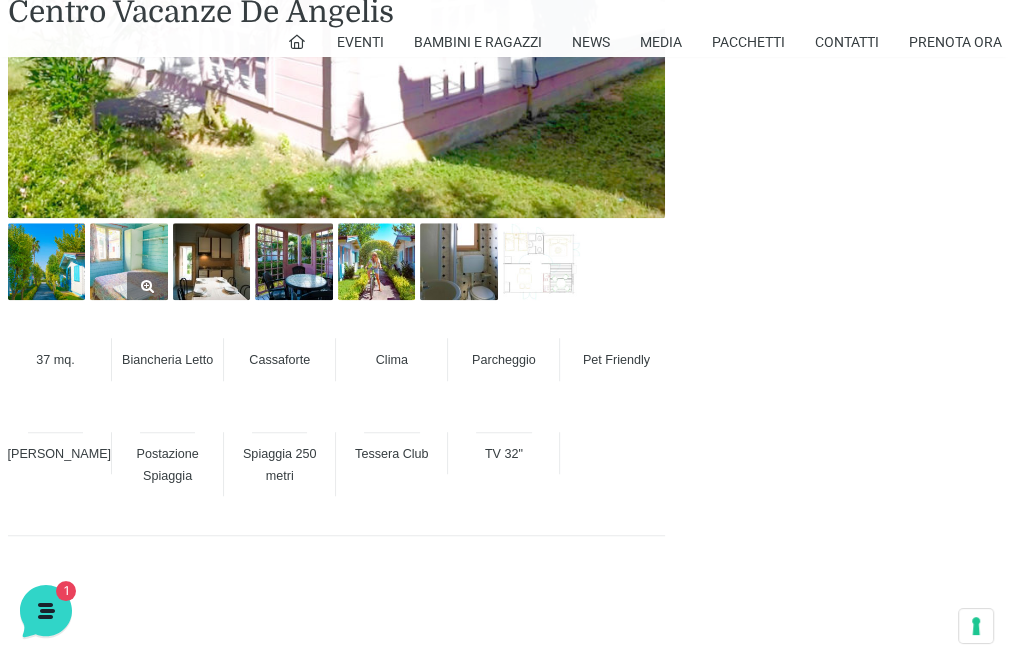 click at bounding box center [129, 262] 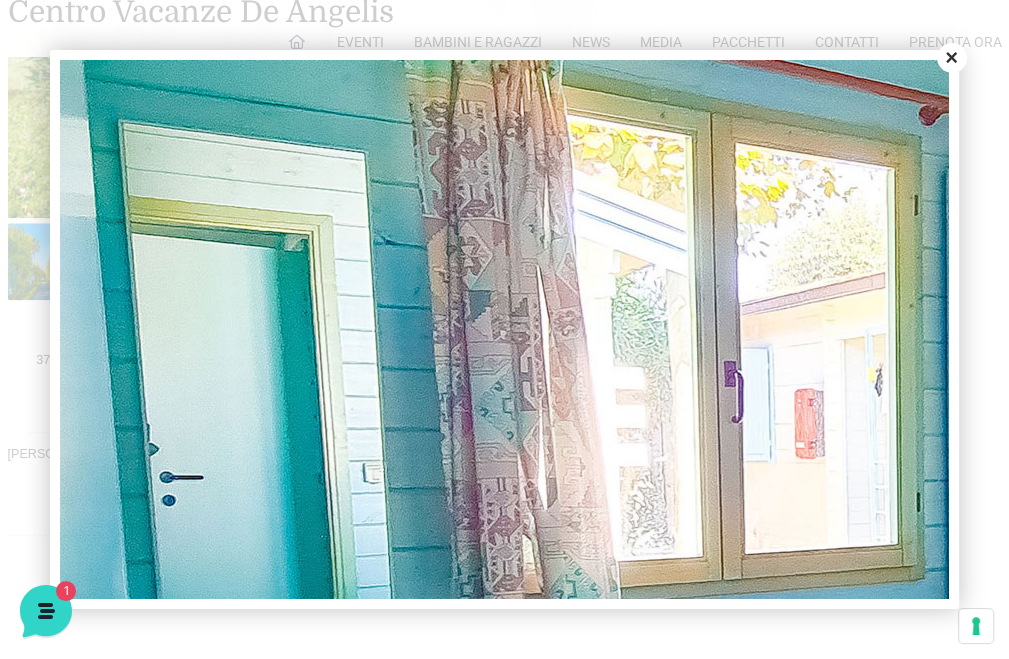 scroll, scrollTop: 0, scrollLeft: 0, axis: both 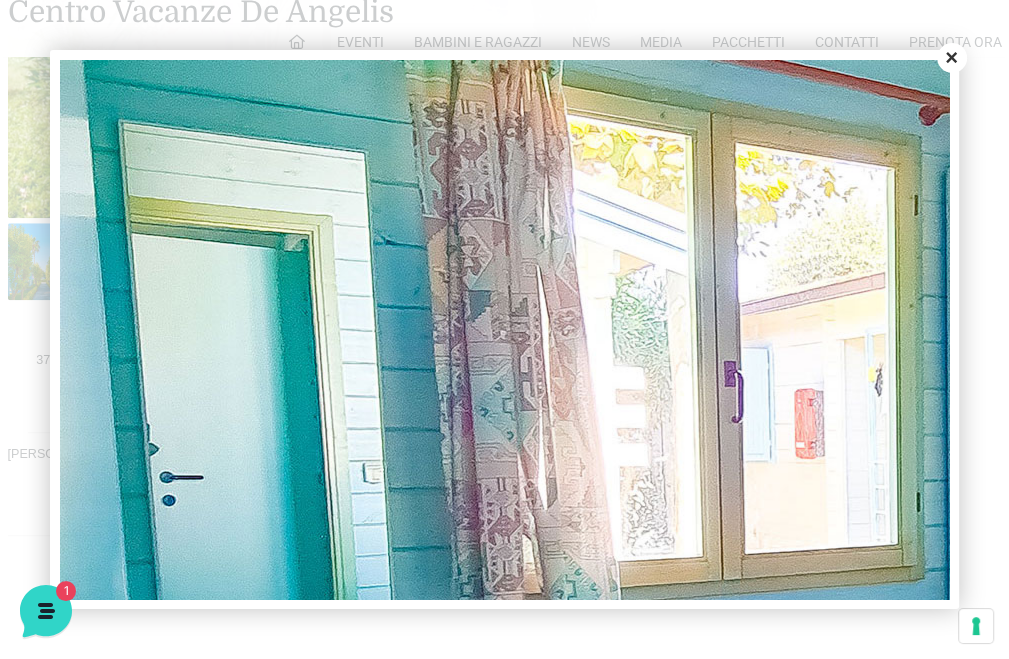 click at bounding box center (1020, 600) 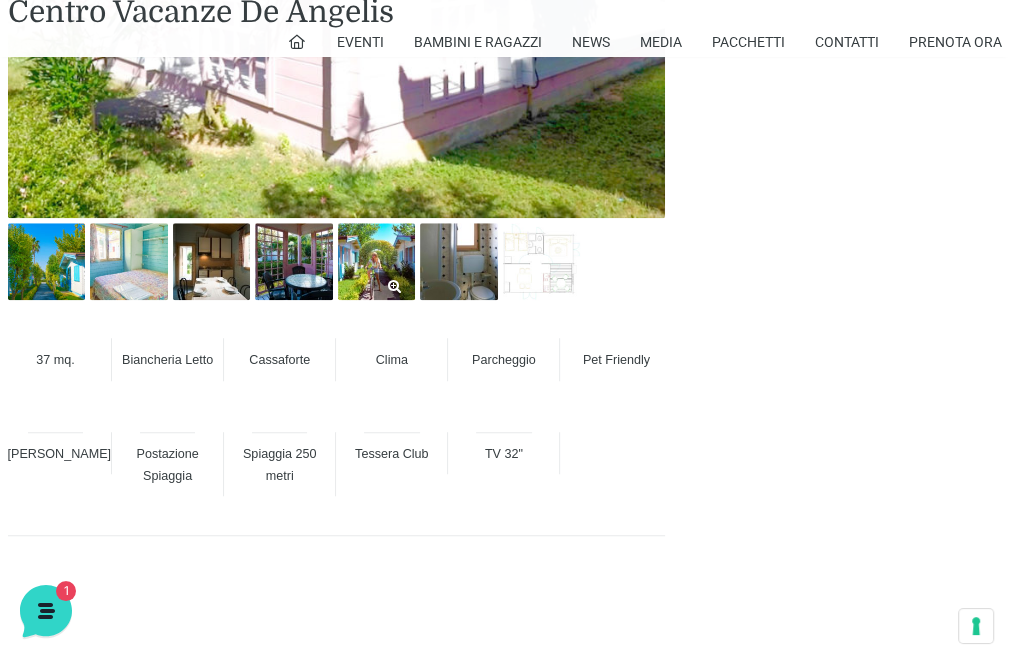 click at bounding box center [377, 262] 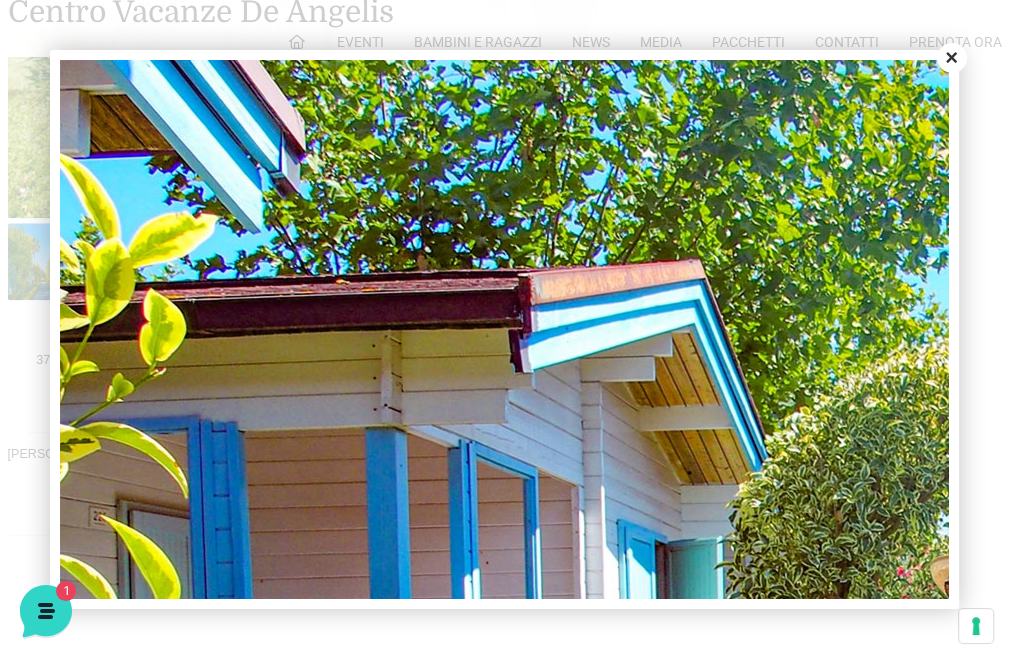 scroll, scrollTop: 0, scrollLeft: 0, axis: both 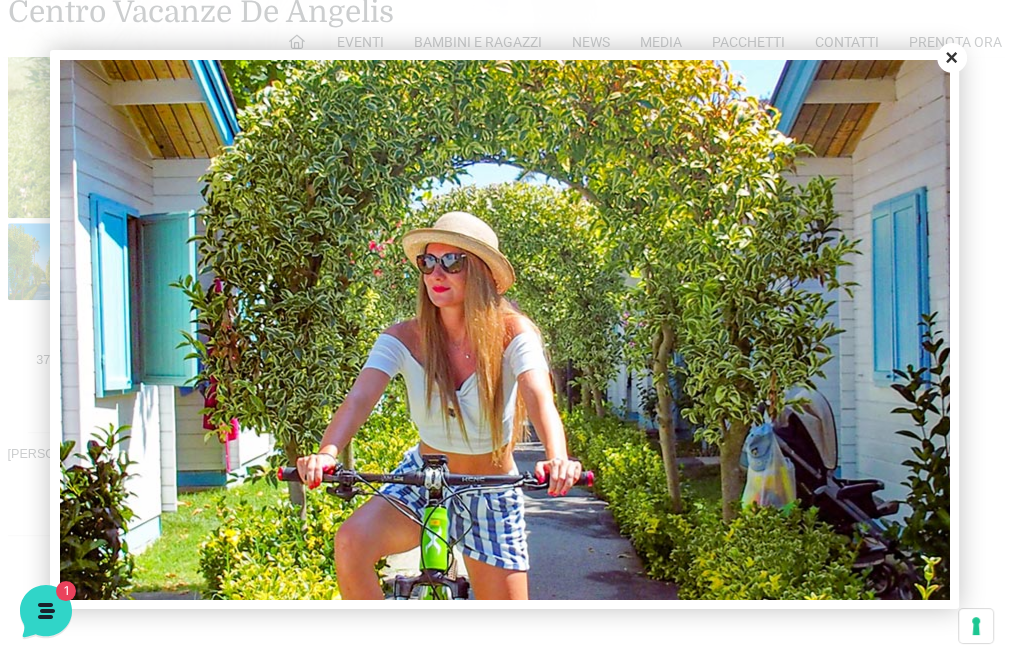 drag, startPoint x: 950, startPoint y: 59, endPoint x: 849, endPoint y: 18, distance: 109.004585 